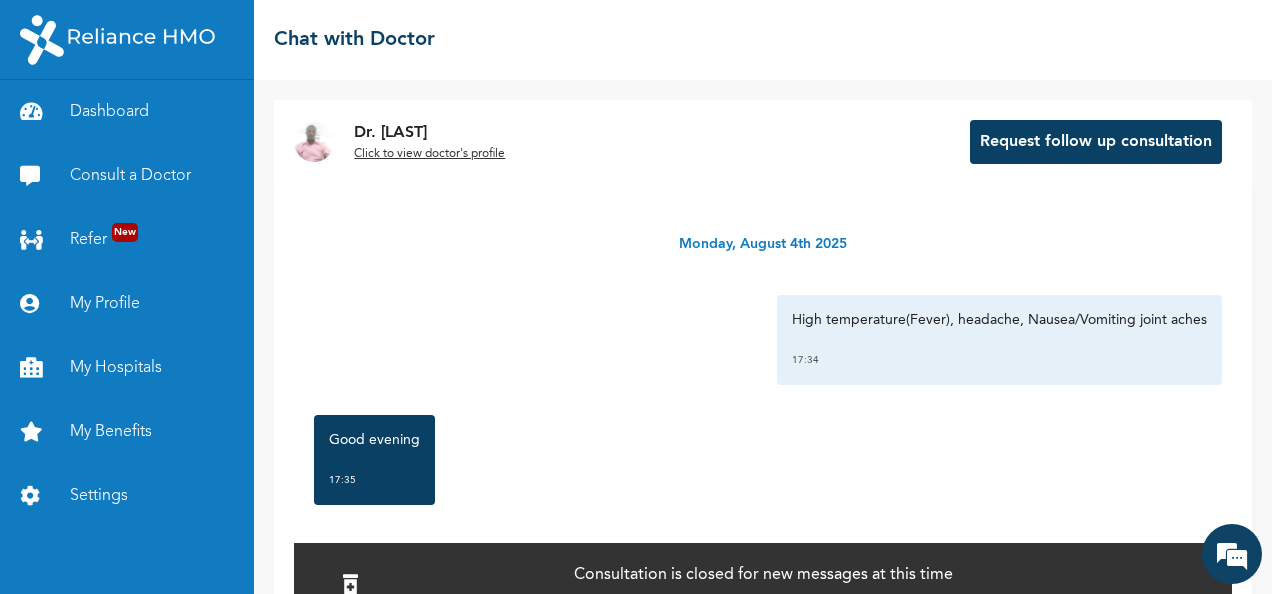 scroll, scrollTop: 0, scrollLeft: 0, axis: both 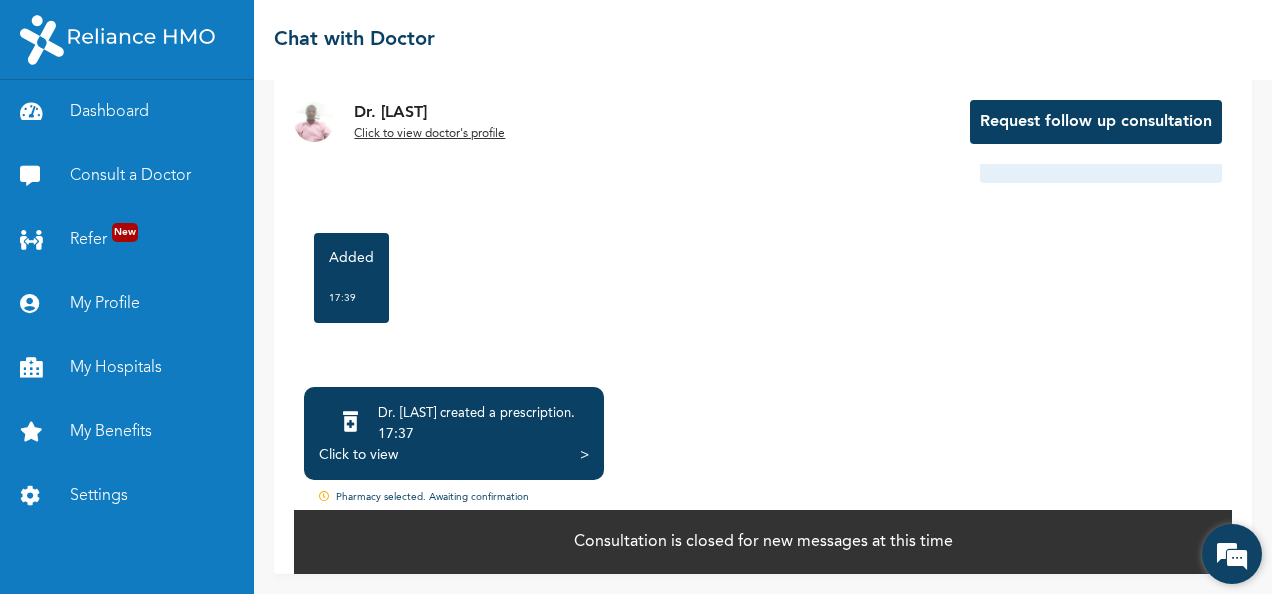 click at bounding box center (1232, 554) 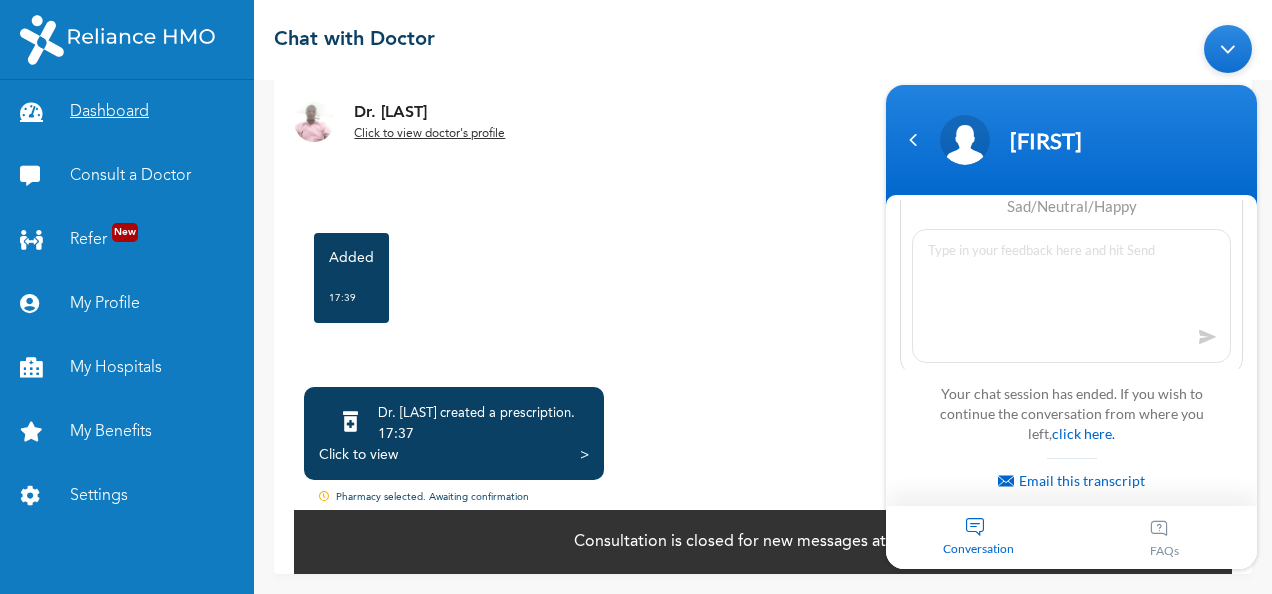 click on "Dashboard" at bounding box center [127, 112] 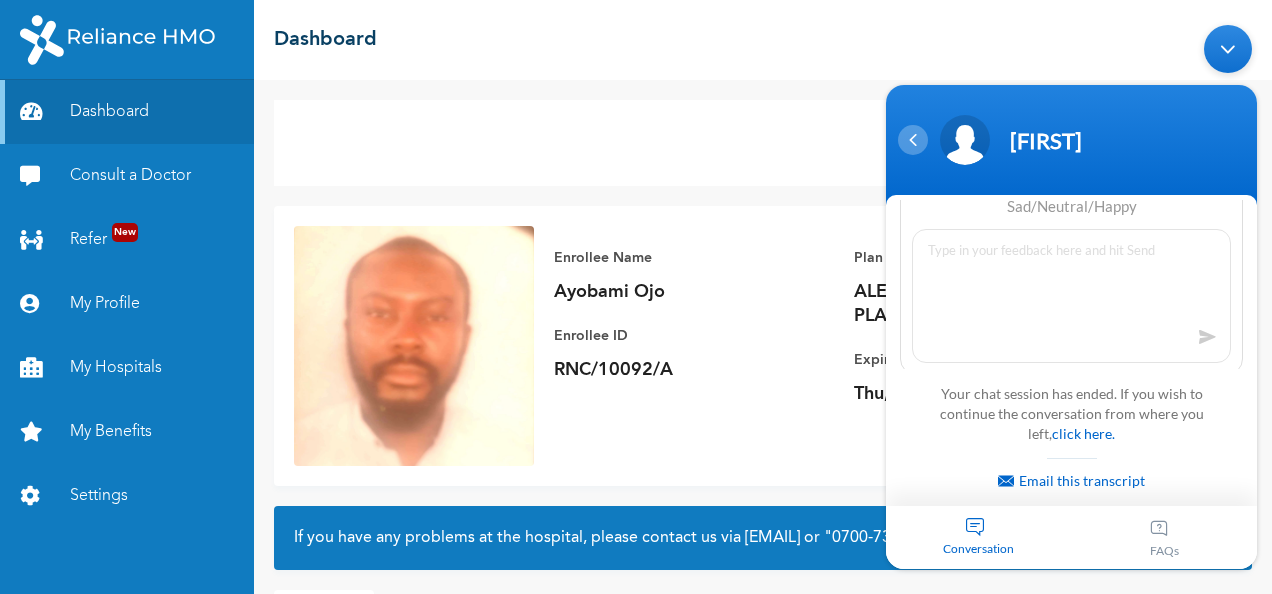 click at bounding box center (913, 139) 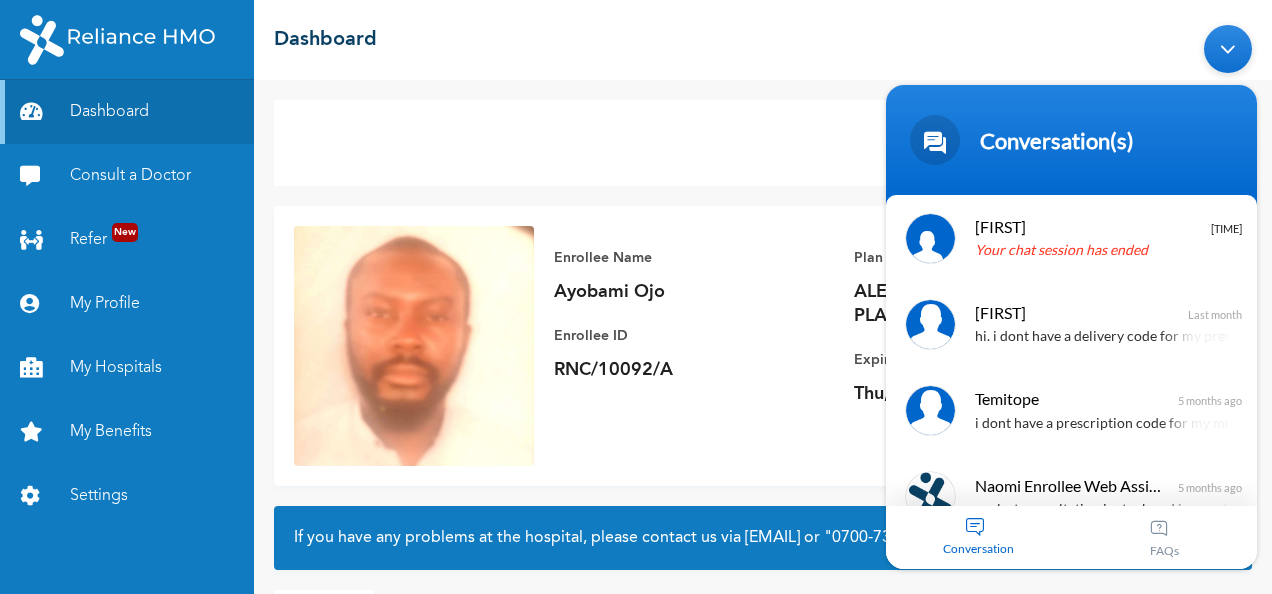 click at bounding box center (1228, 48) 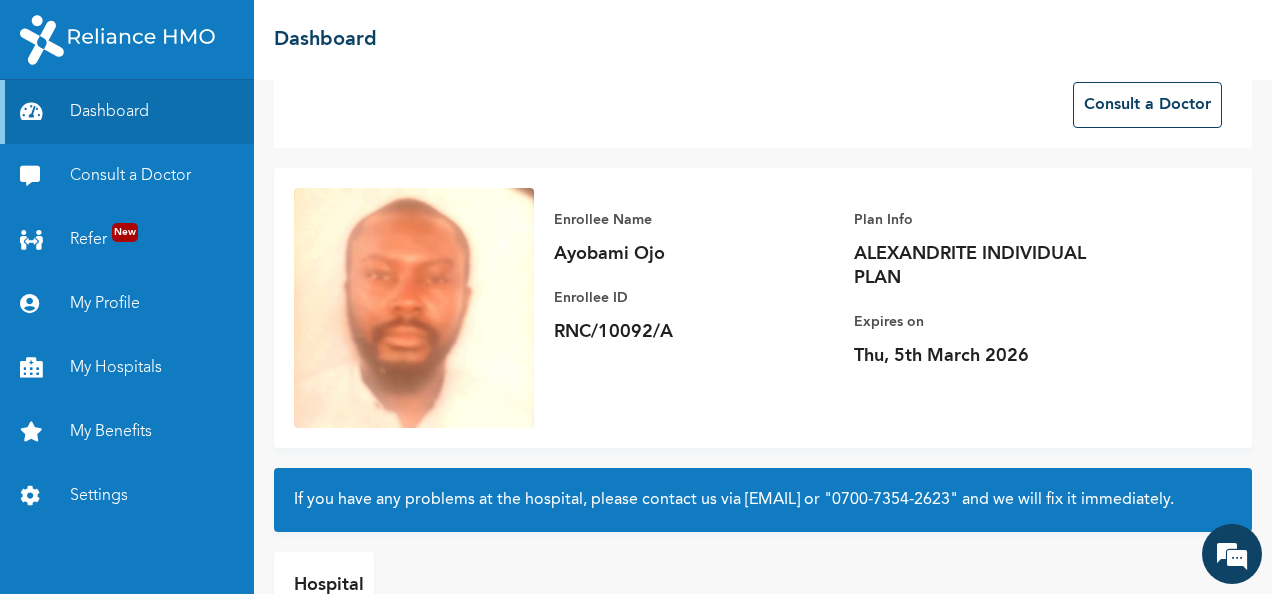 scroll, scrollTop: 48, scrollLeft: 0, axis: vertical 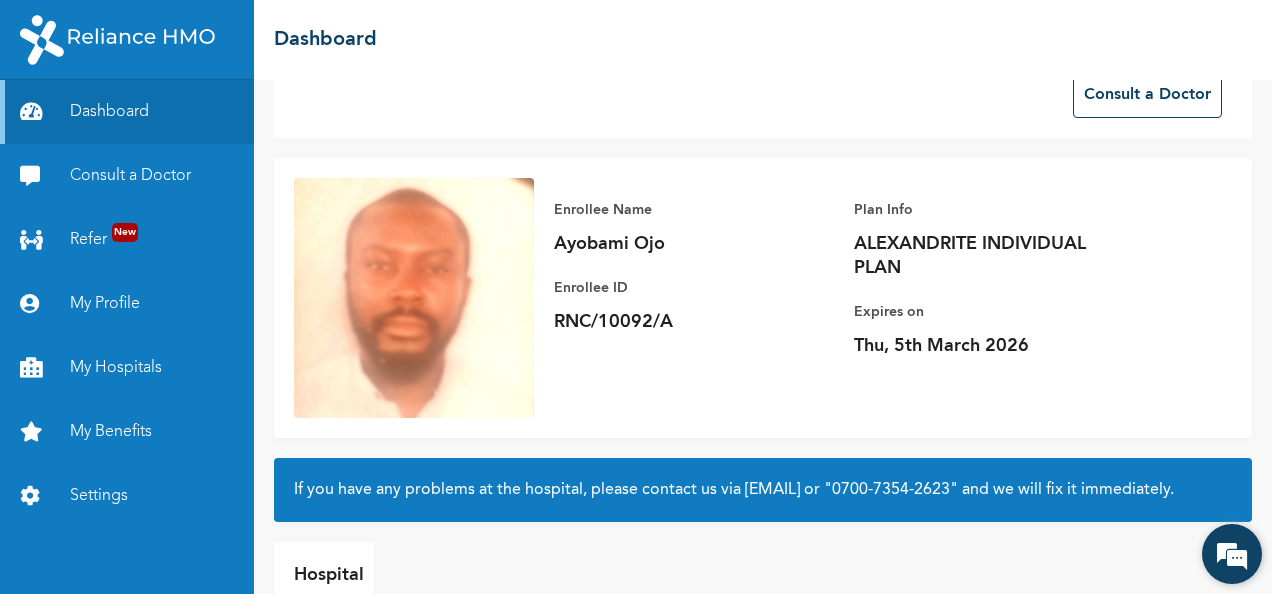 click at bounding box center [1232, 554] 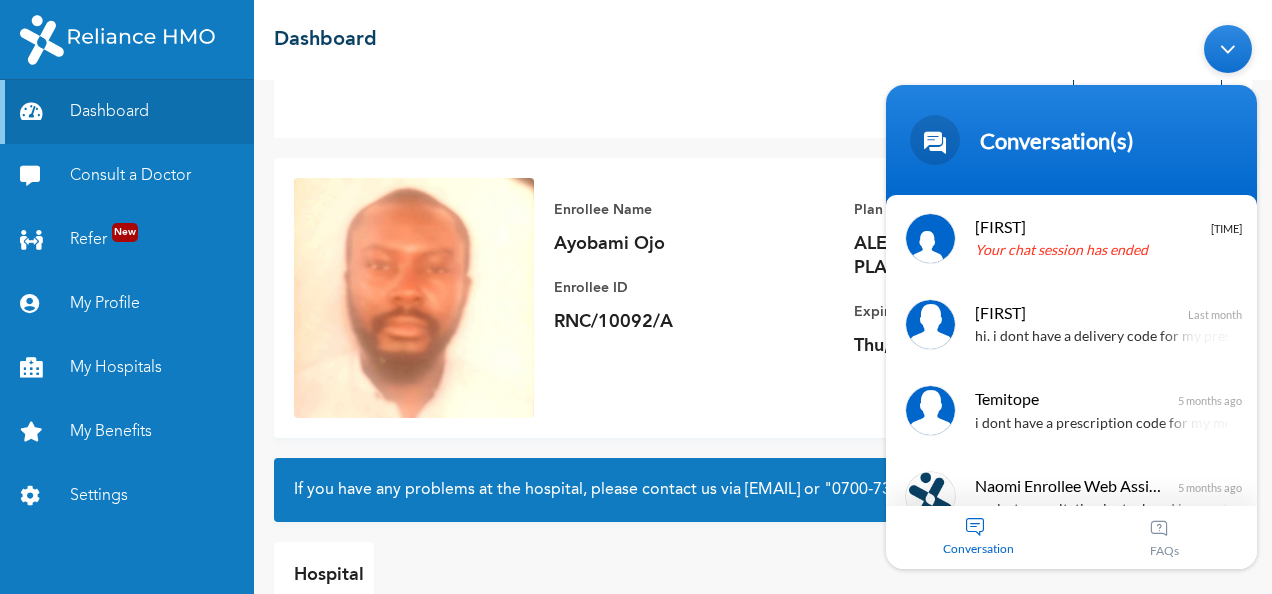 click on "Conversation" at bounding box center (979, 536) 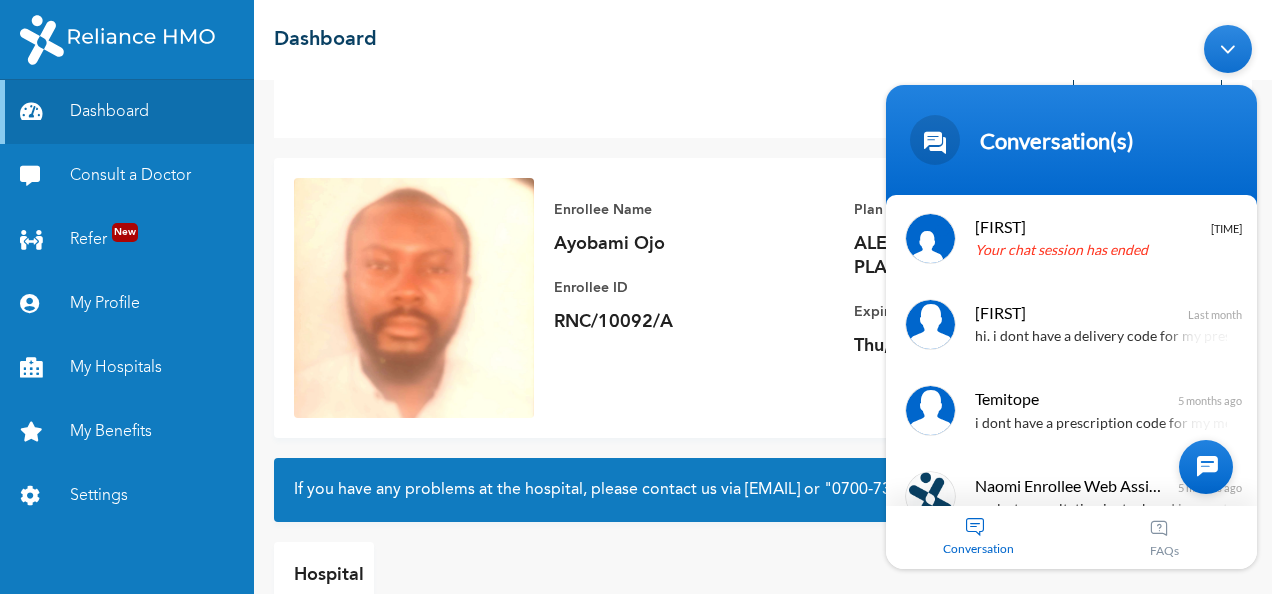 click at bounding box center [1206, 466] 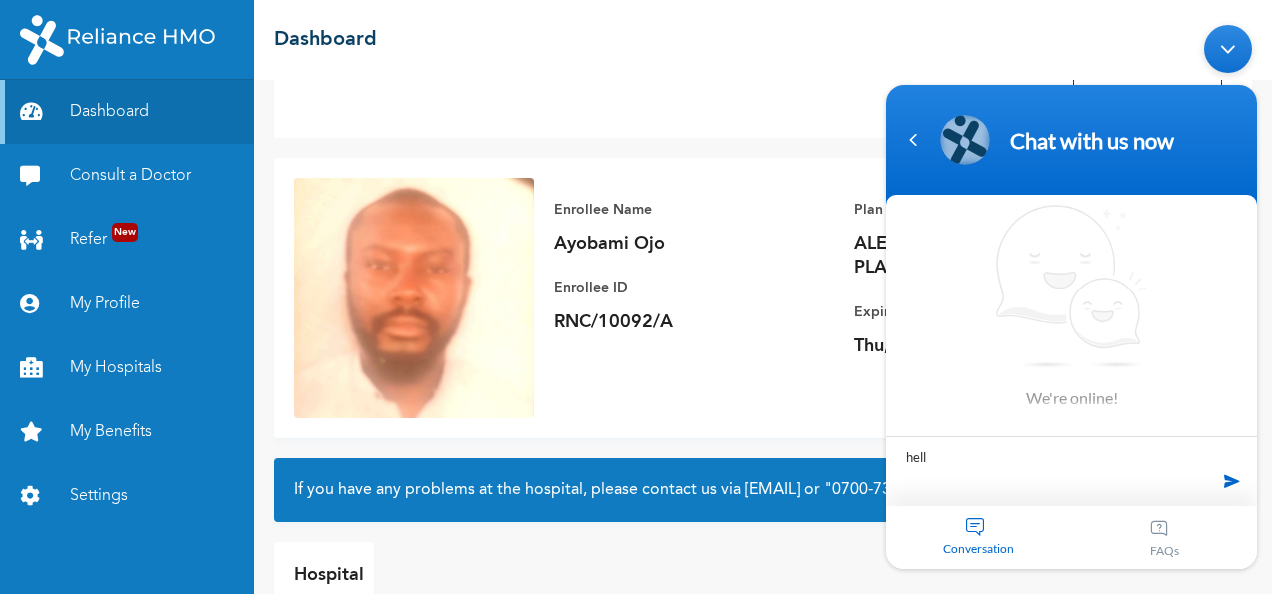 type on "hello" 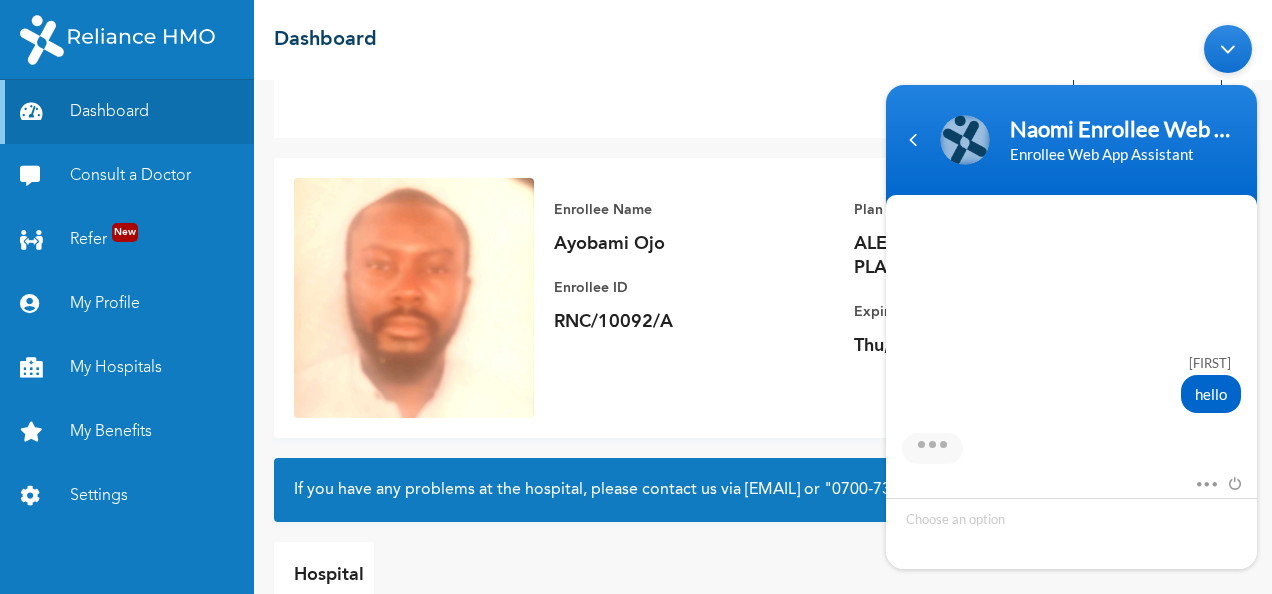 scroll, scrollTop: 308, scrollLeft: 0, axis: vertical 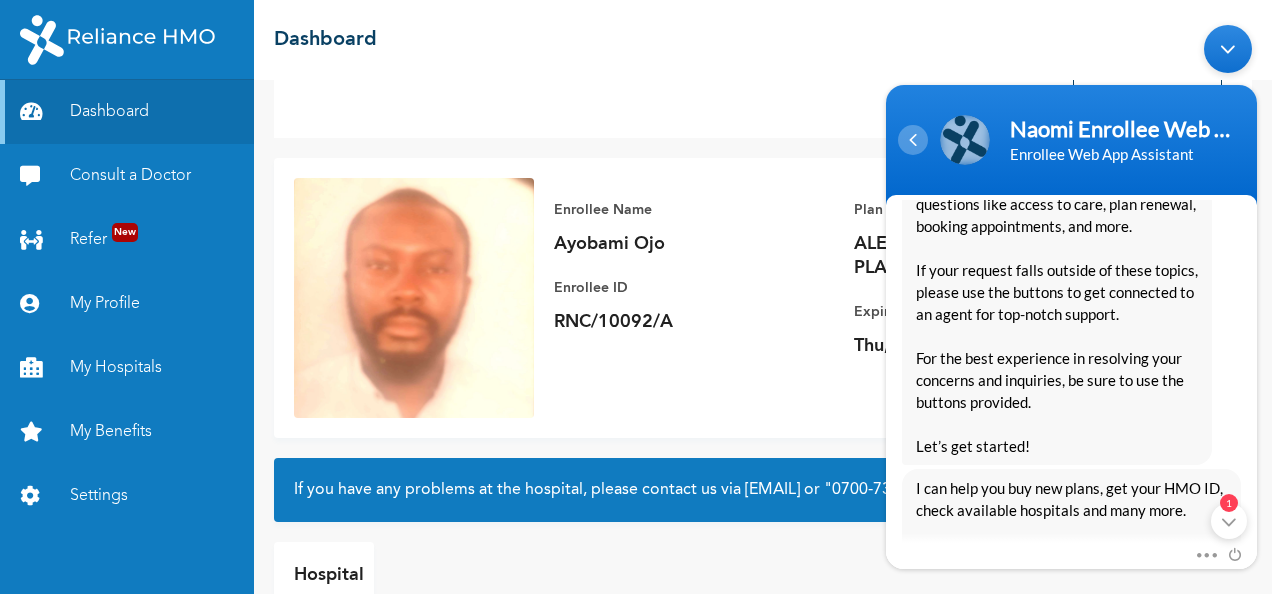click at bounding box center [913, 139] 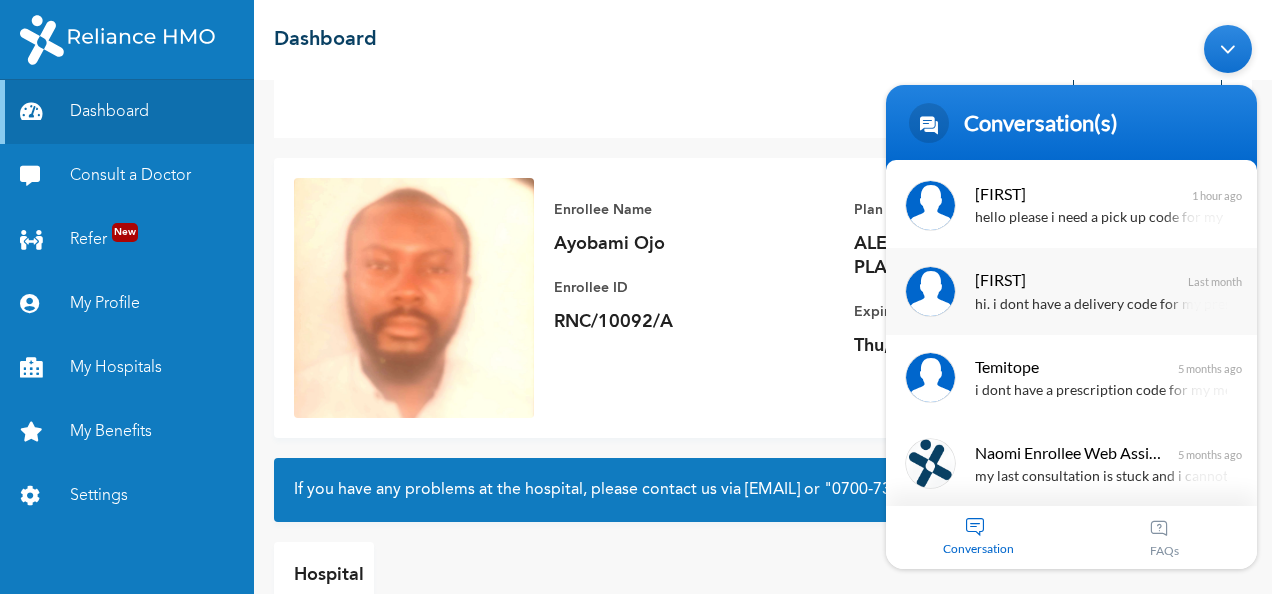 scroll, scrollTop: 0, scrollLeft: 0, axis: both 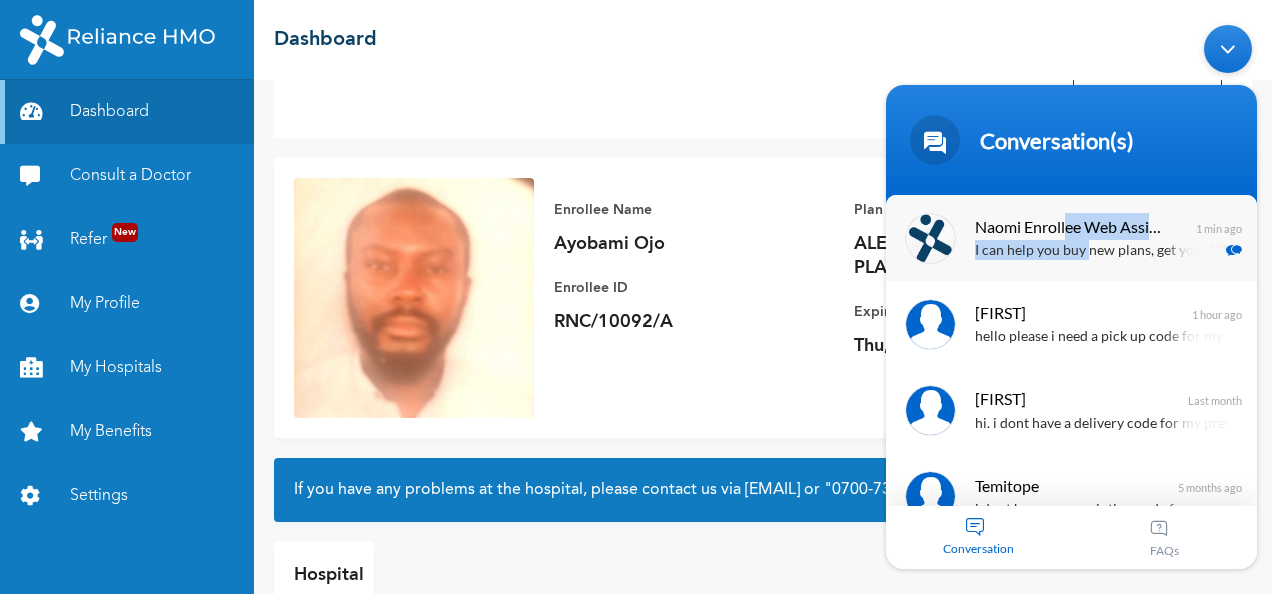 drag, startPoint x: 1082, startPoint y: 249, endPoint x: 1070, endPoint y: 238, distance: 16.27882 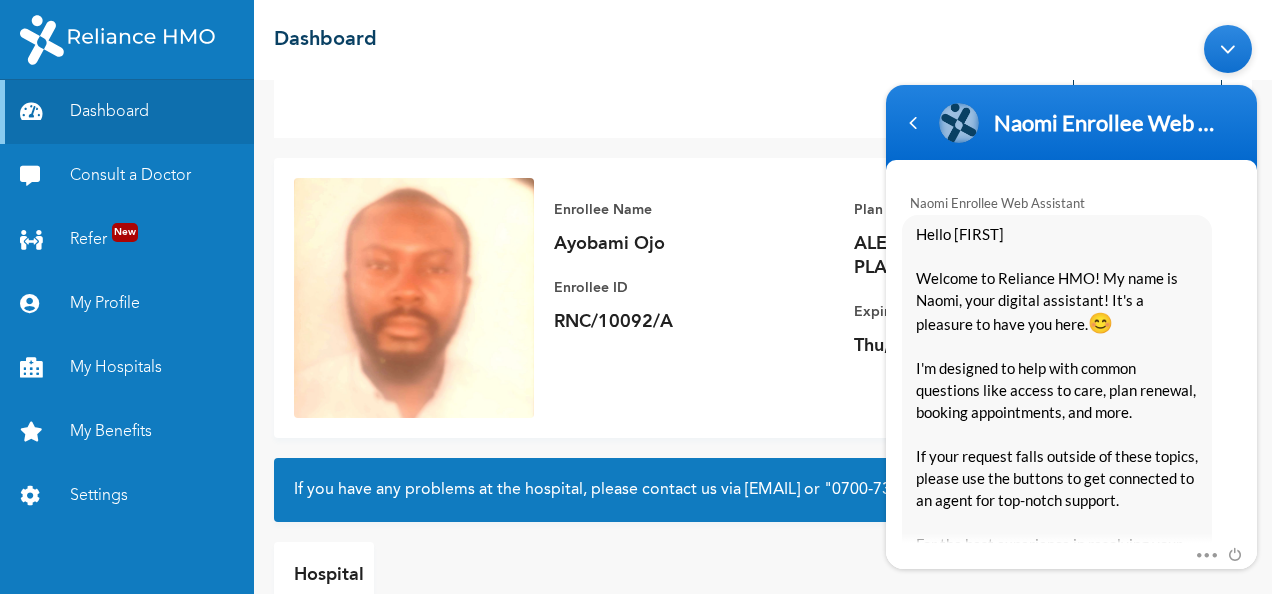 scroll, scrollTop: 79, scrollLeft: 0, axis: vertical 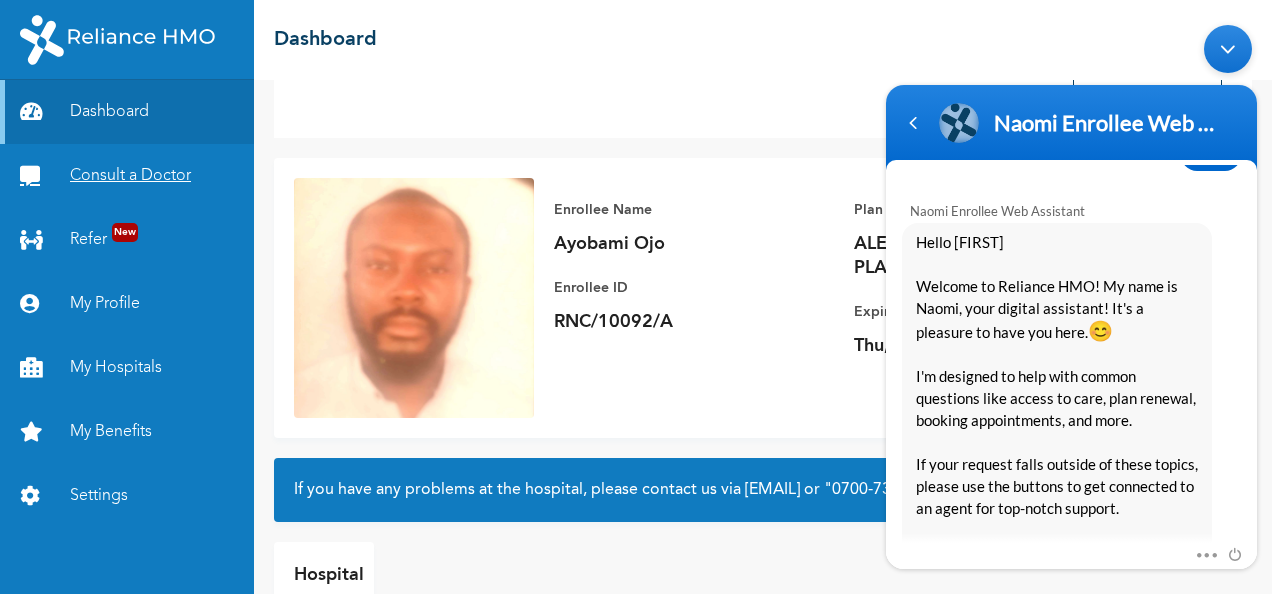 click on "Consult a Doctor" at bounding box center [127, 176] 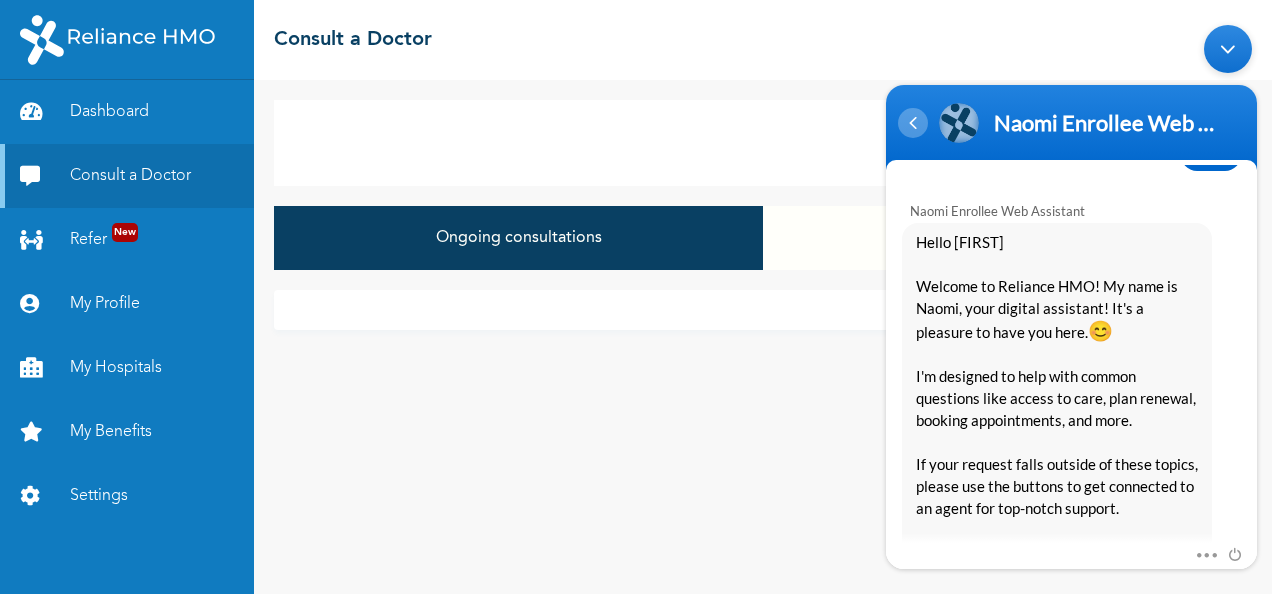 click at bounding box center [913, 122] 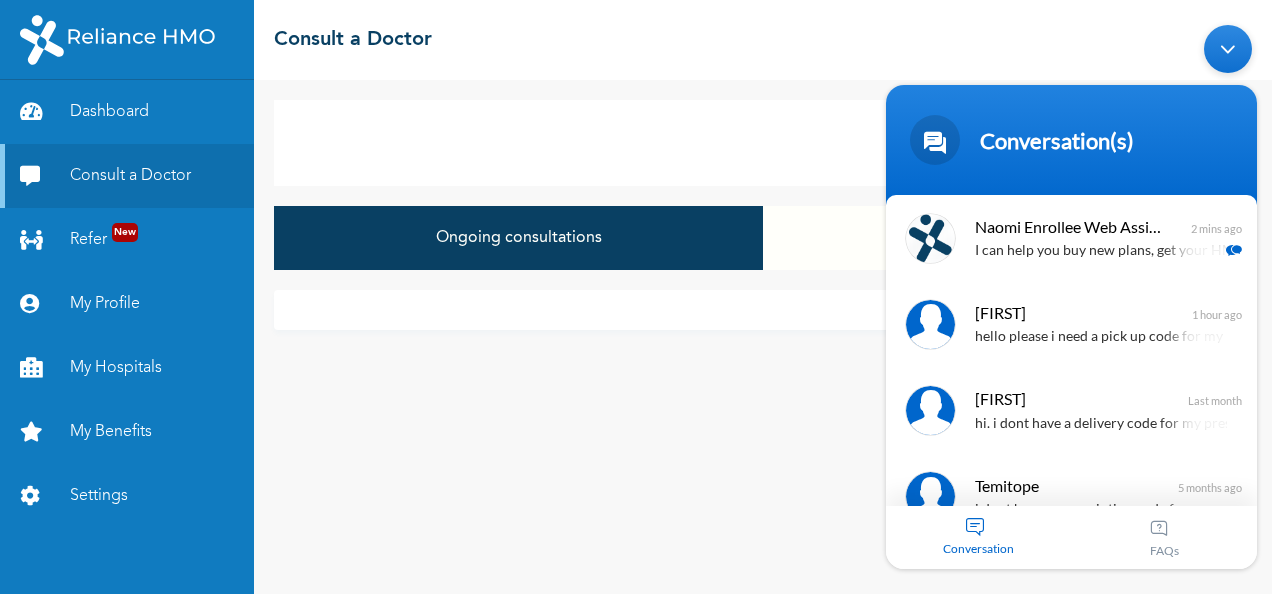click at bounding box center [1228, 48] 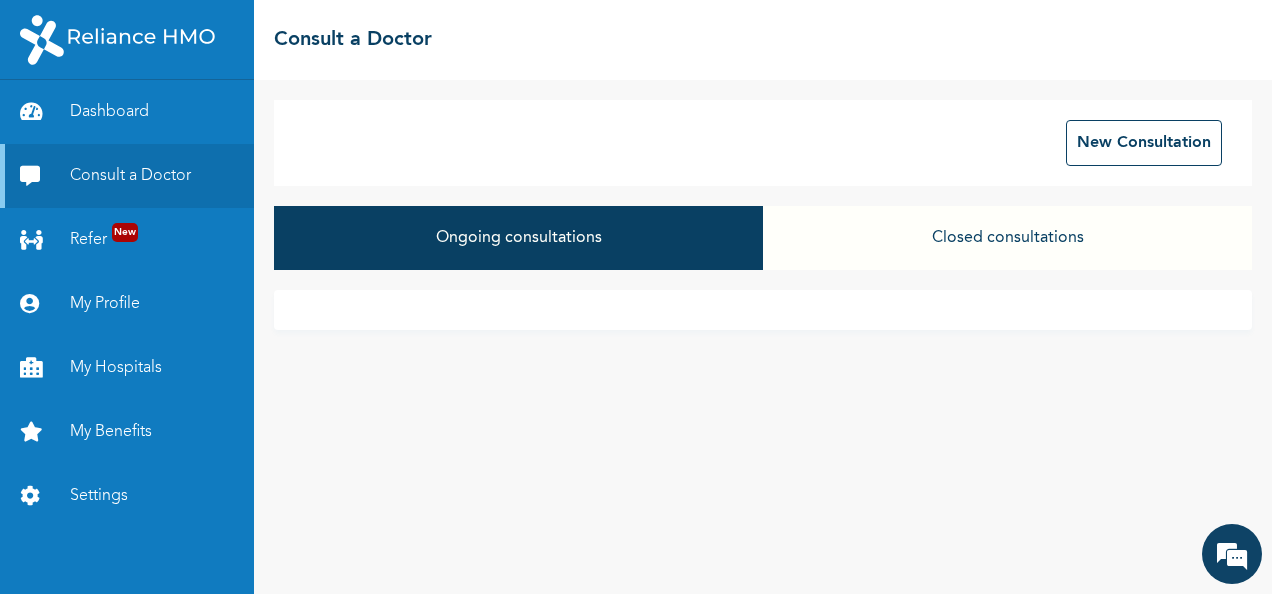 click on "Closed consultations" at bounding box center (1007, 238) 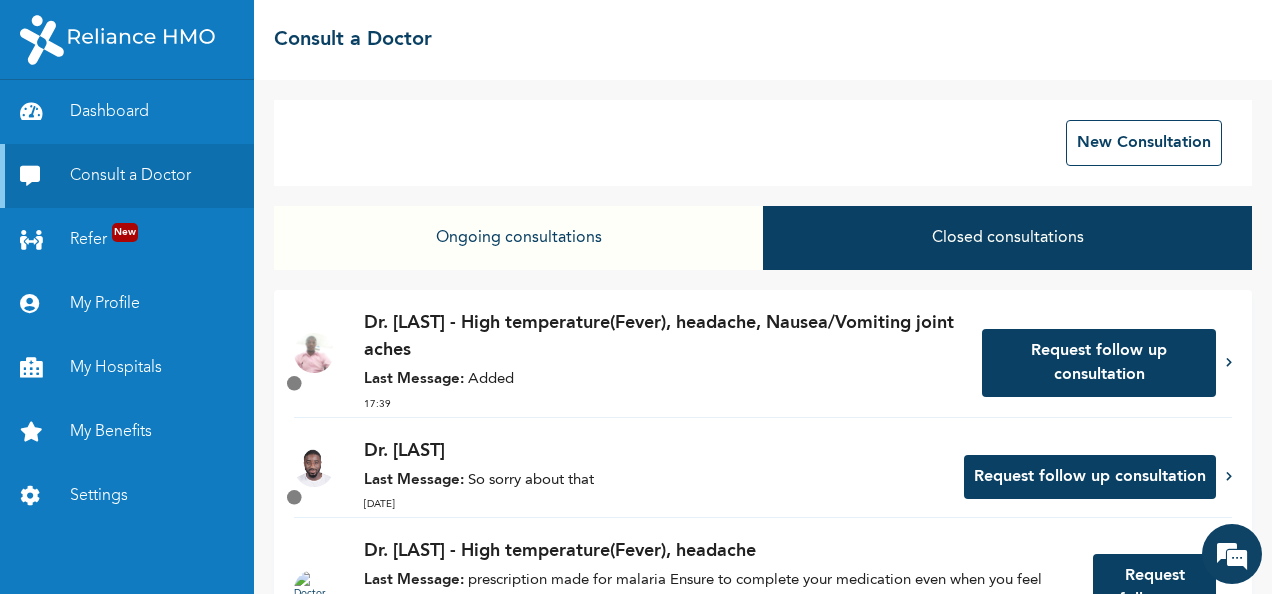 click on "Dr. Abubakar - High temperature(Fever), headache, Nausea/Vomiting joint aches" at bounding box center (663, 337) 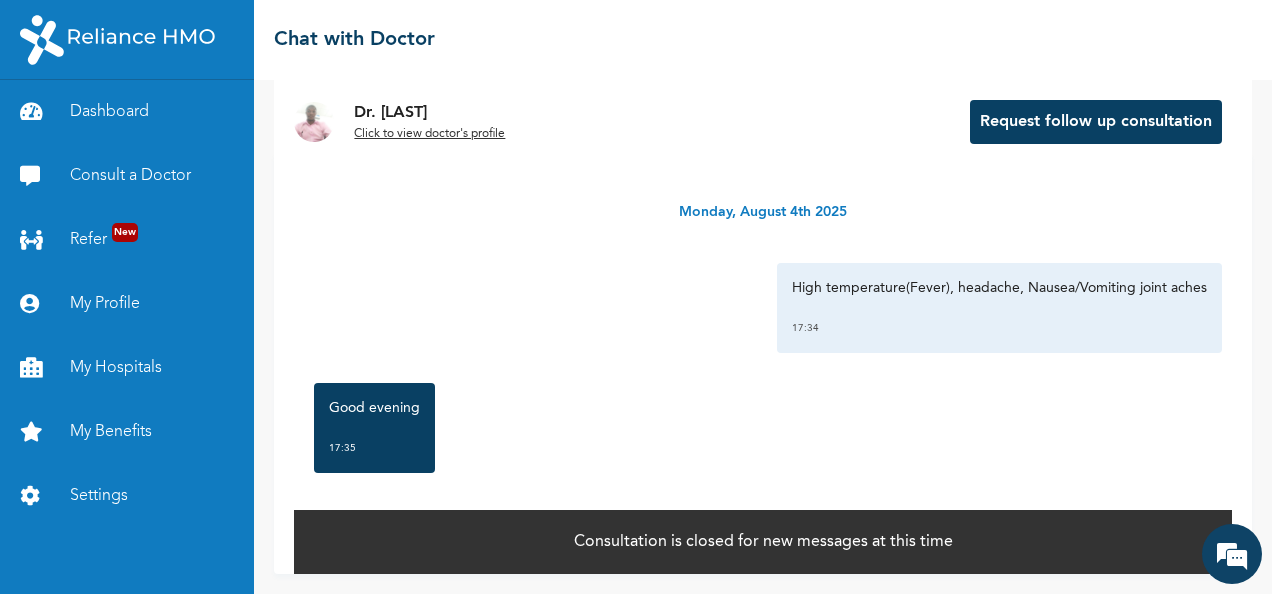 scroll, scrollTop: 104, scrollLeft: 0, axis: vertical 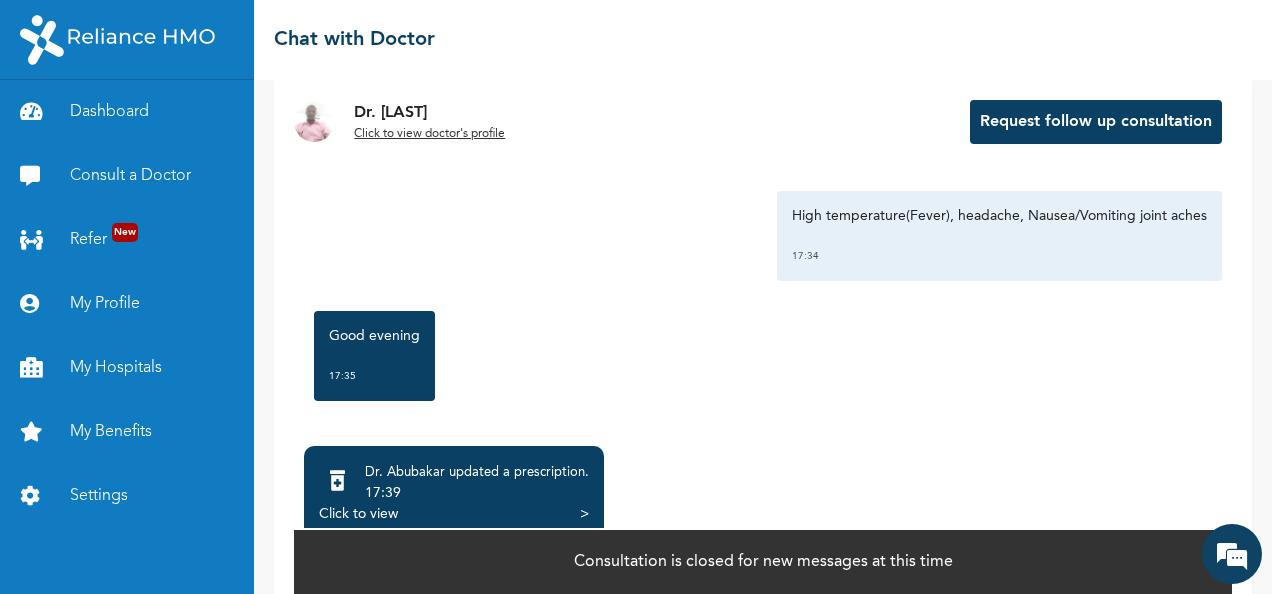 click on "17:39" at bounding box center [477, 493] 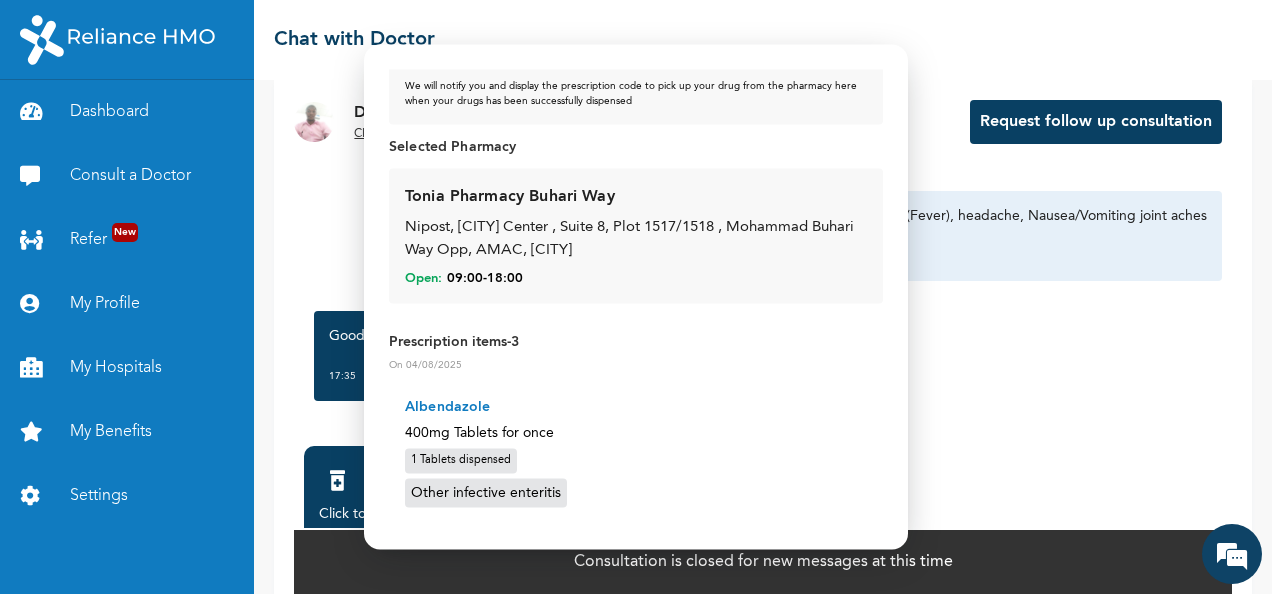 scroll, scrollTop: 0, scrollLeft: 0, axis: both 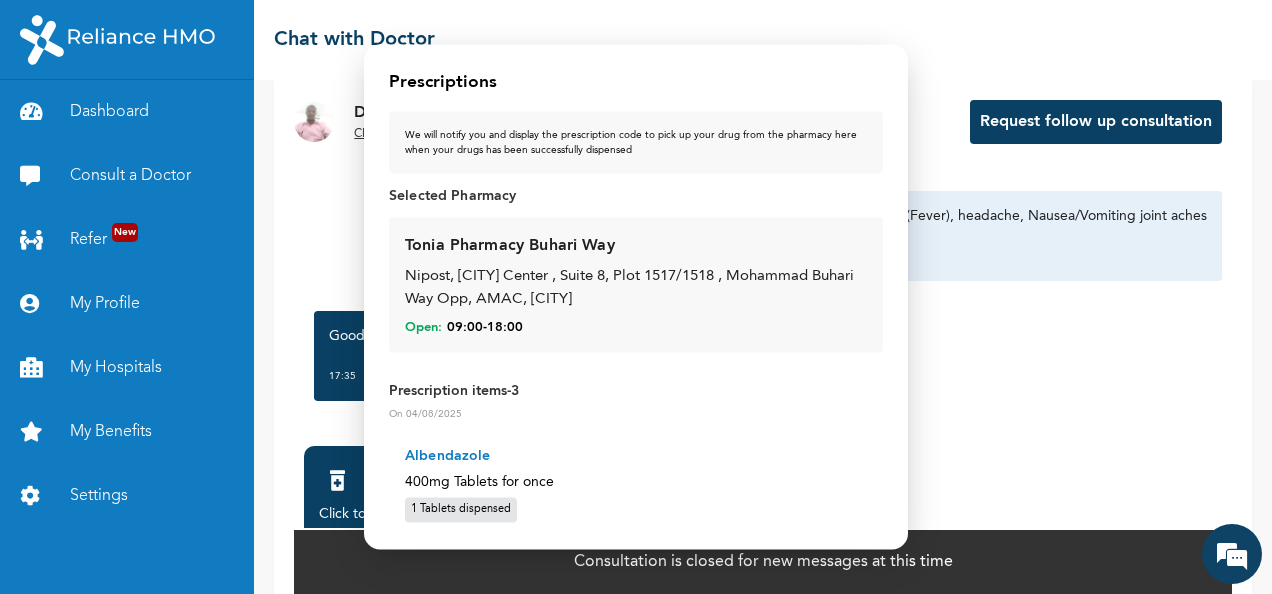 click on "Nipost, [CITY] Center , Suite 8, Plot 1517/1518 , Mohammad Buhari Way Opp, [LOCALITY], [CITY]" at bounding box center (636, 288) 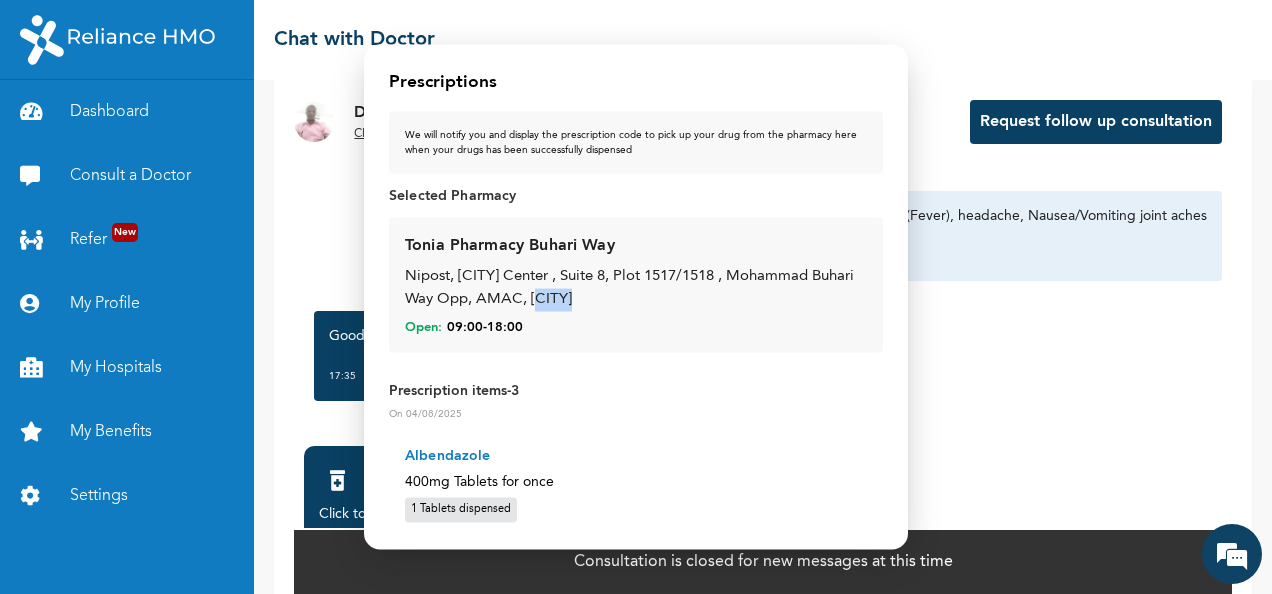 click on "Nipost, [CITY] Center , Suite 8, Plot 1517/1518 , Mohammad Buhari Way Opp, [LOCALITY], [CITY]" at bounding box center [636, 288] 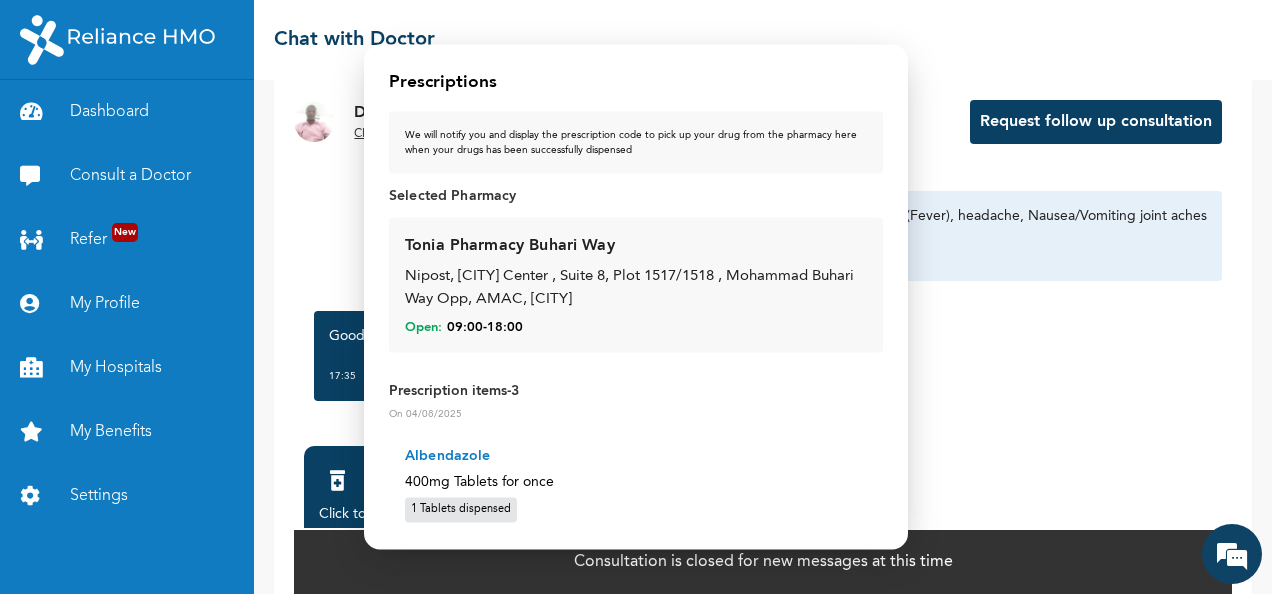 drag, startPoint x: 578, startPoint y: 297, endPoint x: 456, endPoint y: 249, distance: 131.10301 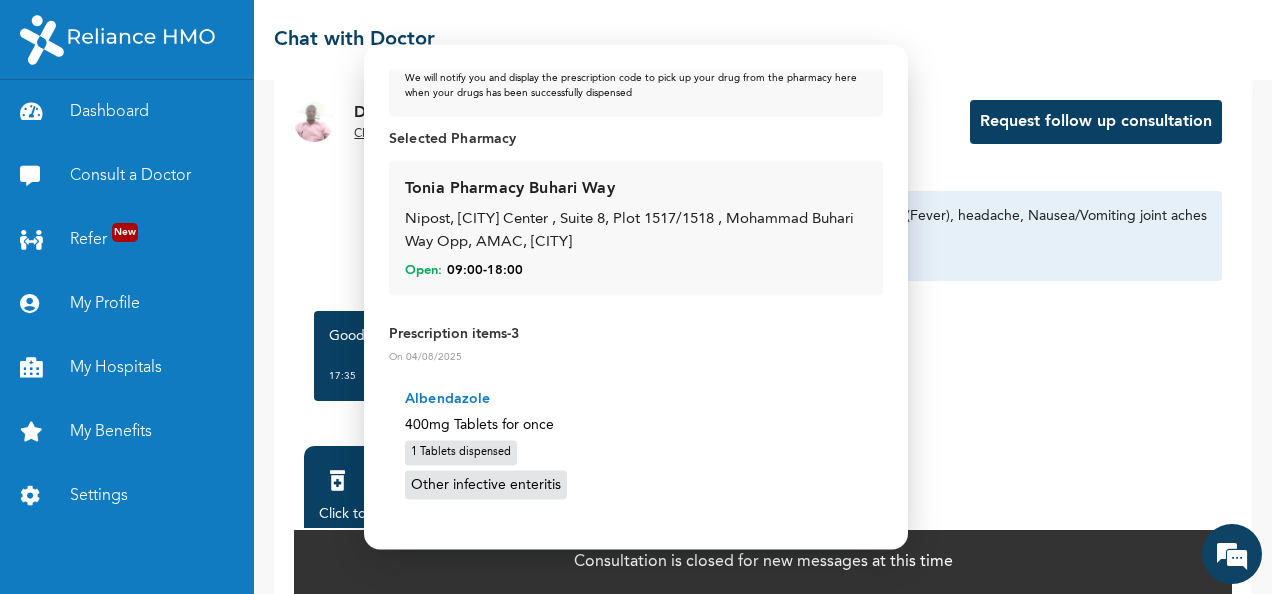 scroll, scrollTop: 0, scrollLeft: 0, axis: both 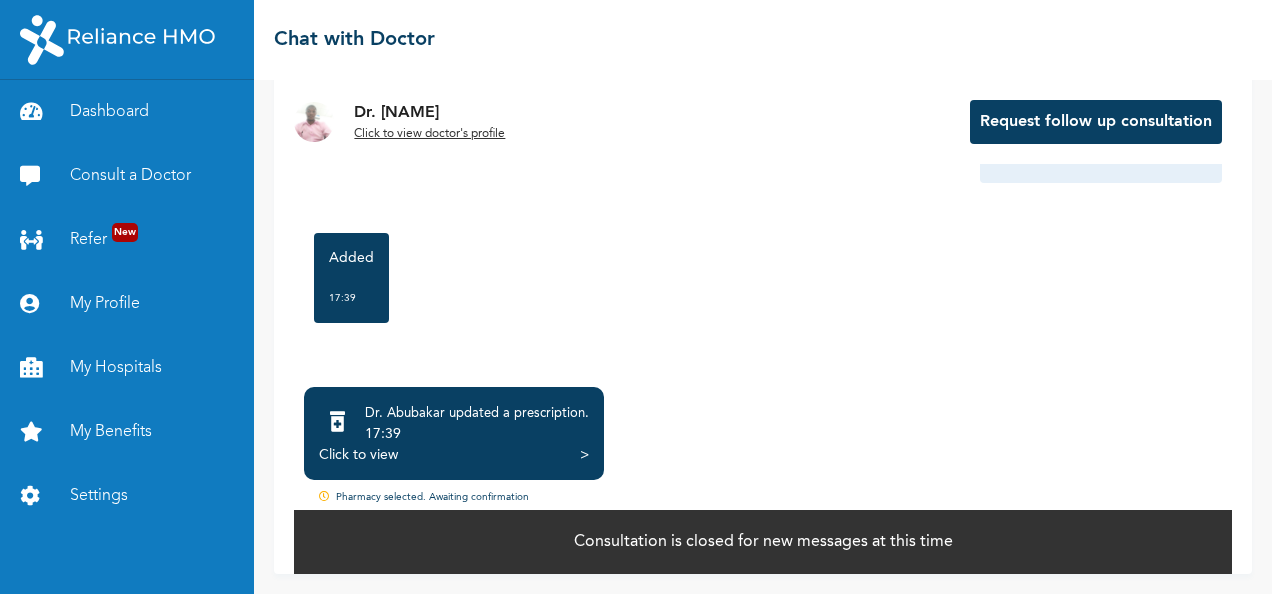 click on "Click to view" at bounding box center [358, 455] 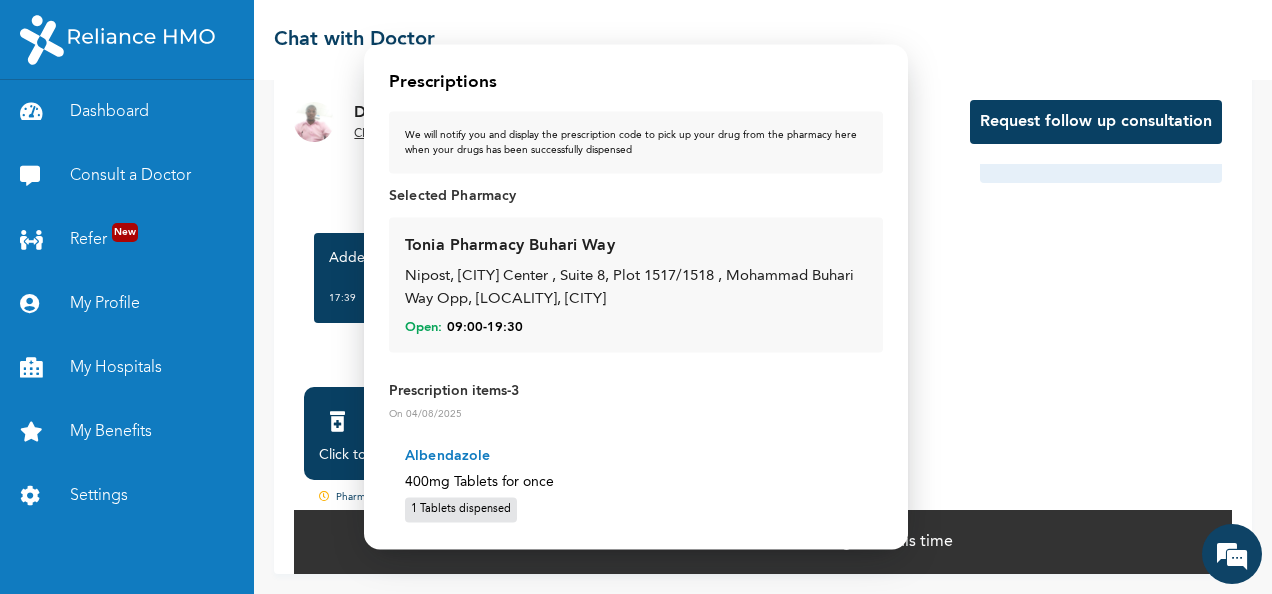 scroll, scrollTop: 0, scrollLeft: 0, axis: both 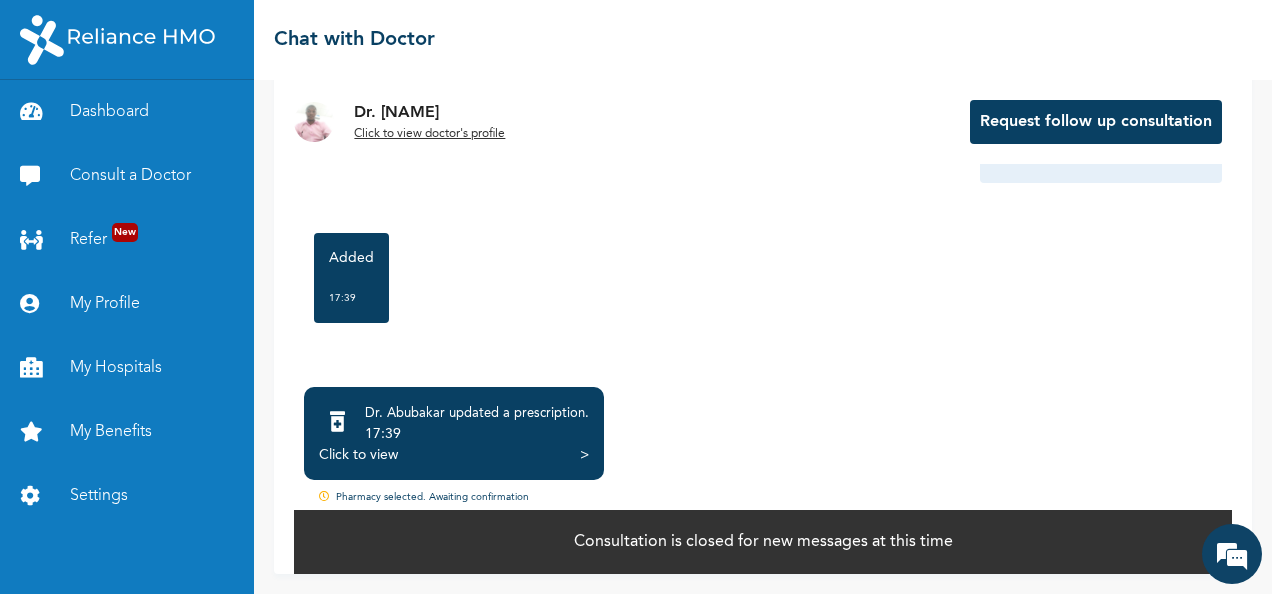 click on "[DATE]    High temperature(Fever), headache, Nausea/Vomiting joint aches [TIME]   Good evening [TIME]   Pls can you confirm your age and gender [TIME] hello, goodevening doctor! [TIME] [GENDER], [AGE] [TIME]   When did he above complain start [TIME] It started yesterday, but i took painkiller and i felt better [TIME]   Ok [TIME]   I will treat you for malaria [TIME] but i am beginning to feel the headache come back and the joint pains is majorly around my chest and neck [TIME] ok sir. but i also feel this nausea. [TIME] i have not dewormed in a long time [TIME] could you kindly add that to the prescription? [TIME]   Malaria will cause body pain vomiting and nausea [TIME]   Just use your meds [TIME] alright then. thank you soo much! [TIME]   Added [TIME] *" at bounding box center [763, 199] 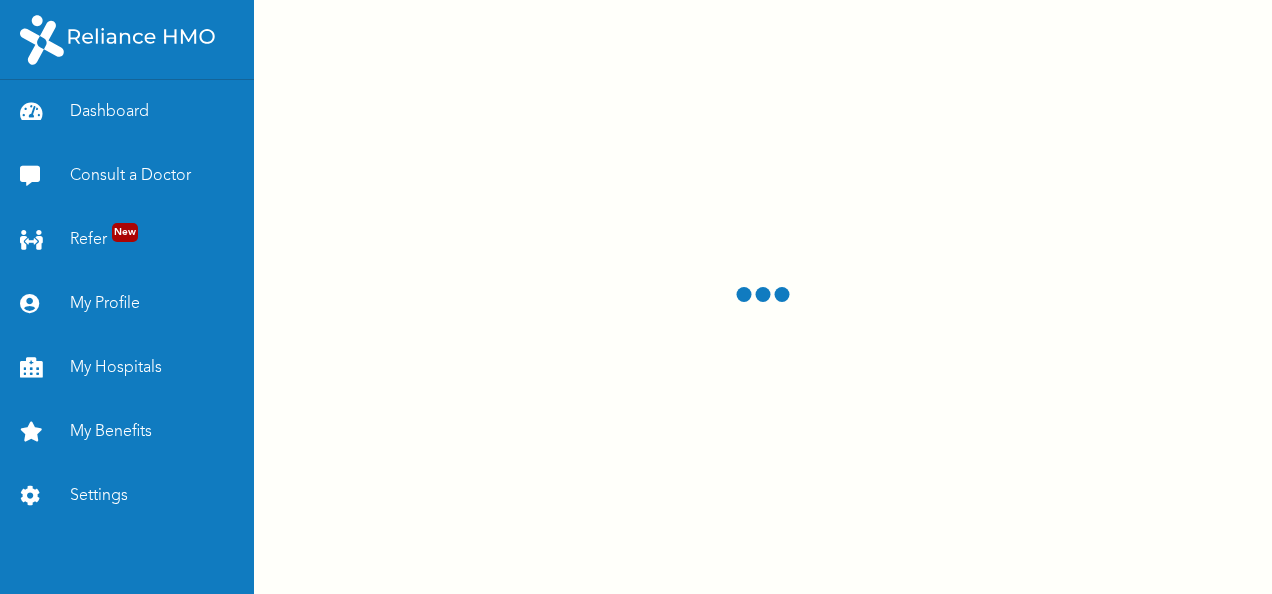 scroll, scrollTop: 0, scrollLeft: 0, axis: both 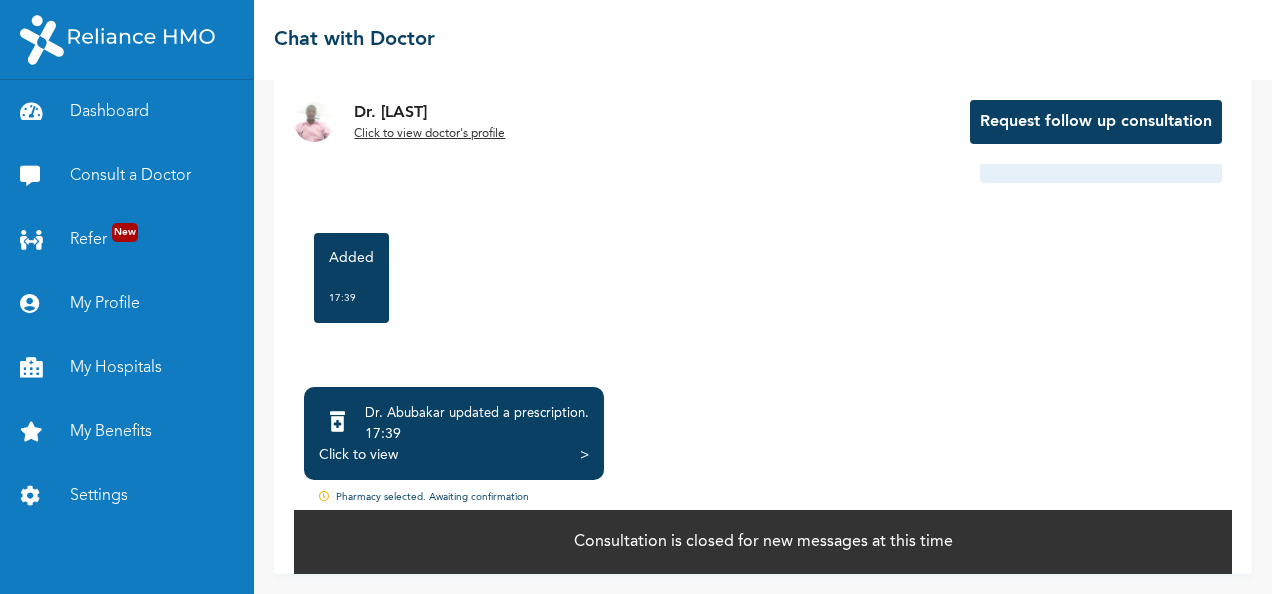click on "Click to view" at bounding box center [358, 455] 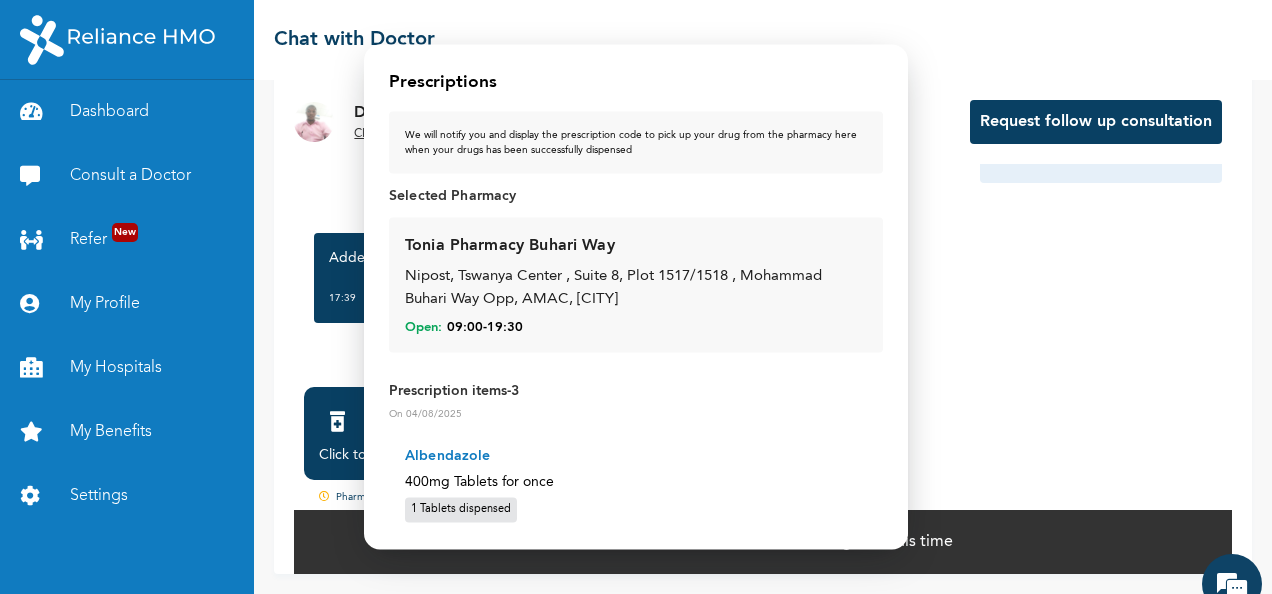 scroll, scrollTop: 0, scrollLeft: 0, axis: both 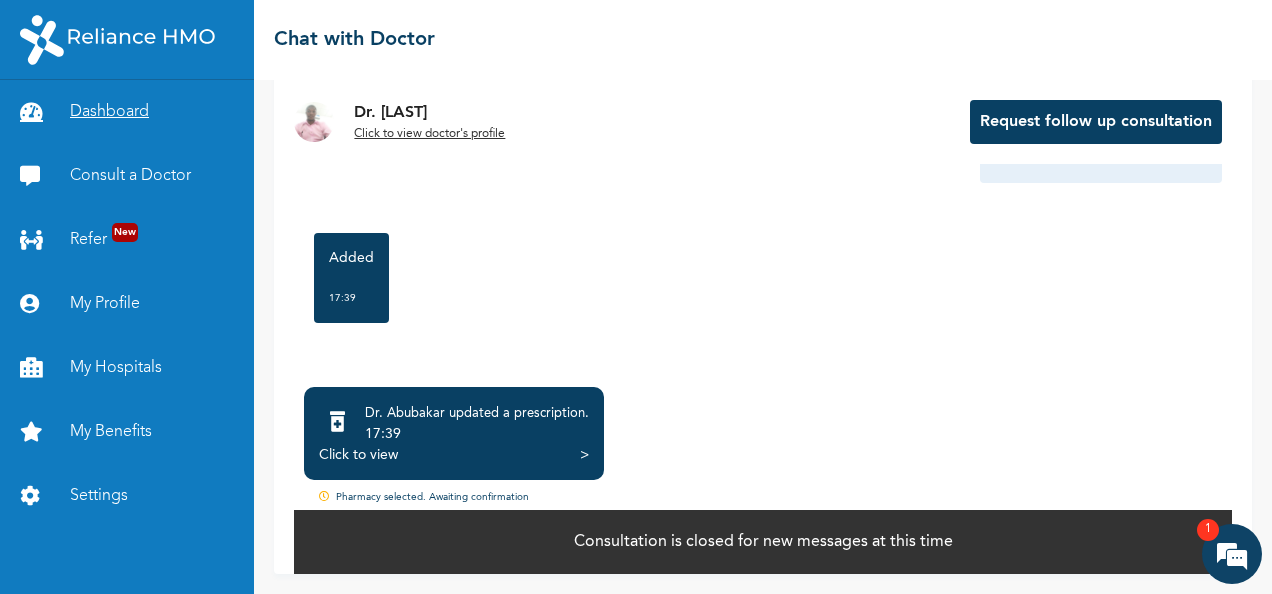 click on "Dashboard" at bounding box center (127, 112) 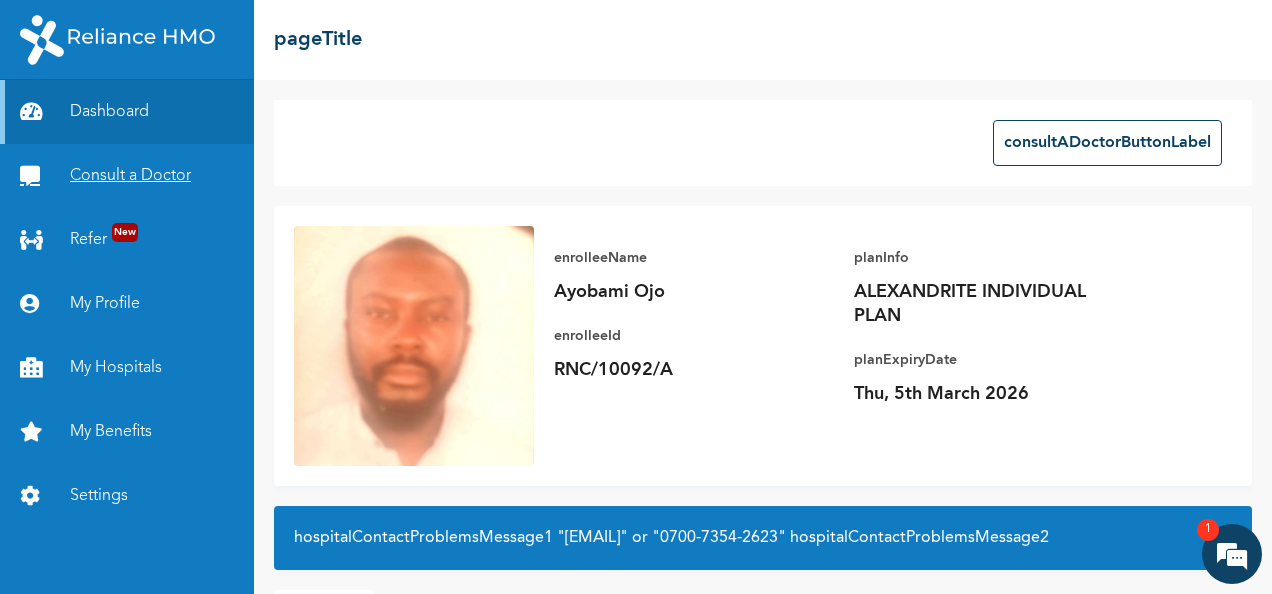 click on "Consult a Doctor" at bounding box center [127, 176] 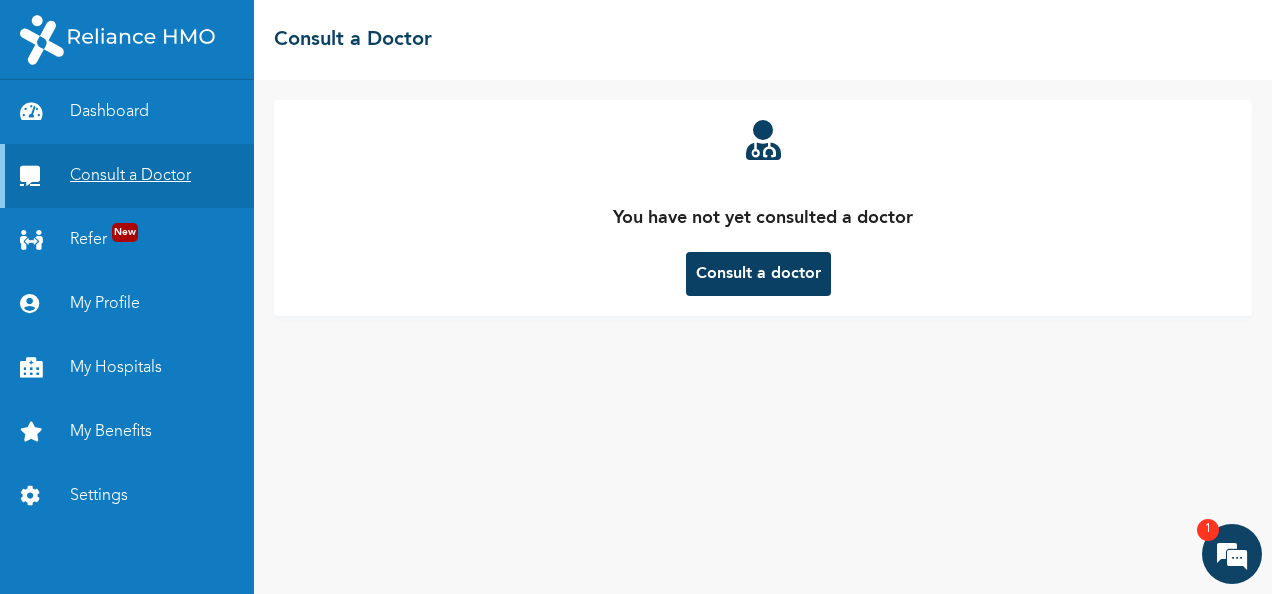 click on "Consult a Doctor" at bounding box center (127, 176) 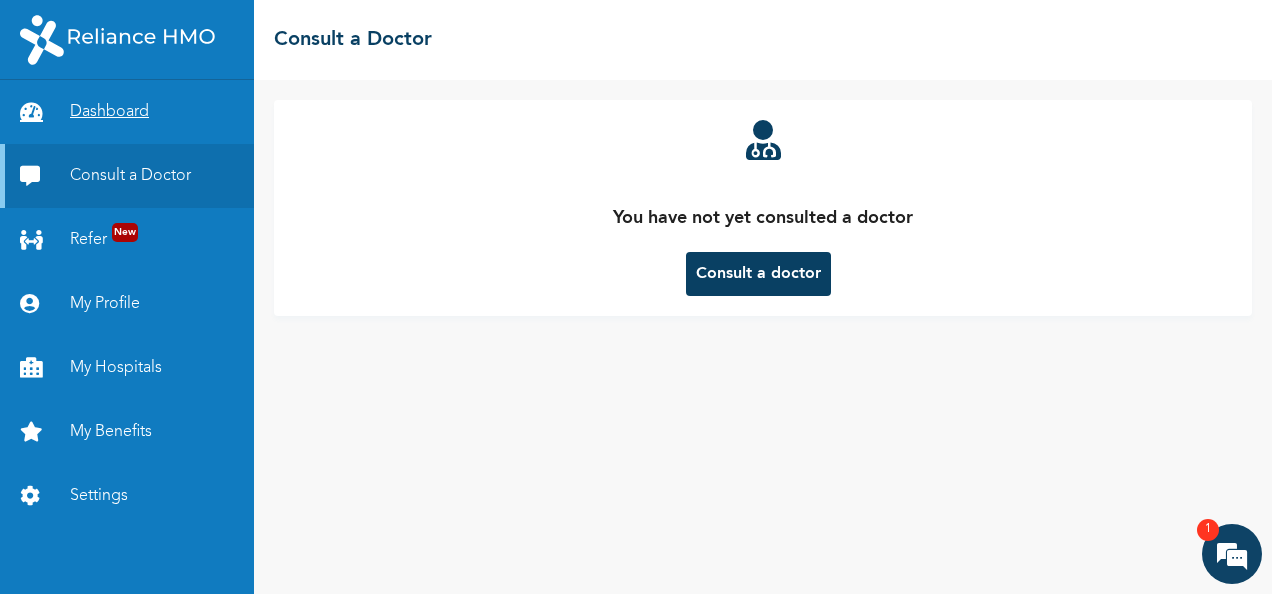 click on "Dashboard" at bounding box center [127, 112] 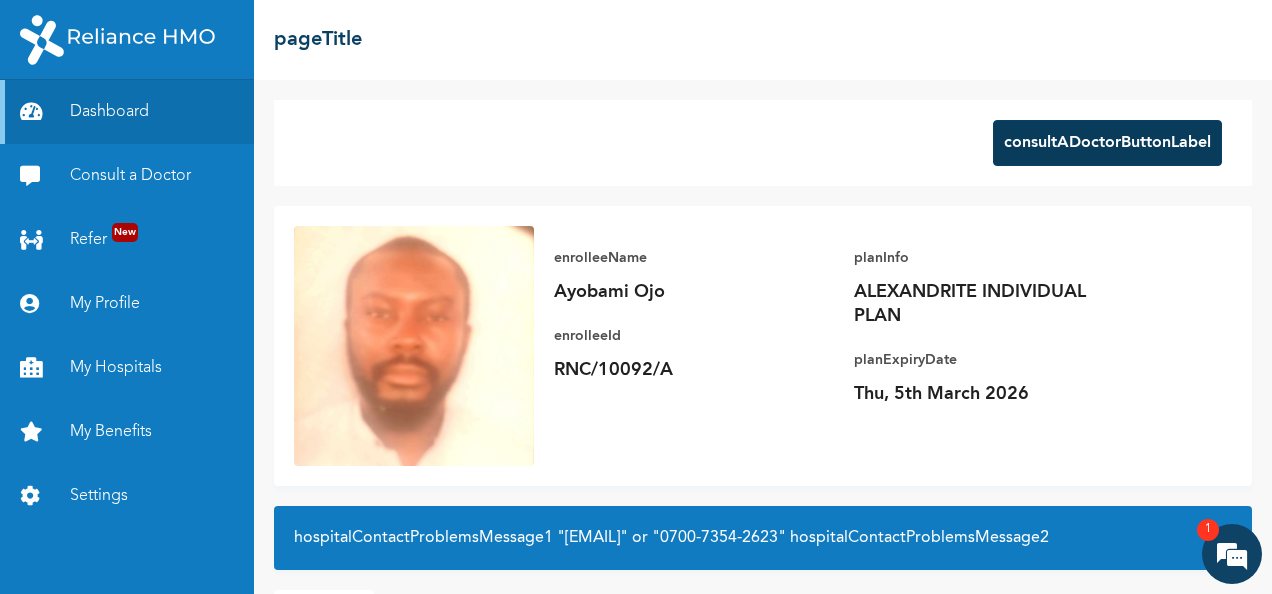 click on "consultADoctorButtonLabel" at bounding box center (1107, 143) 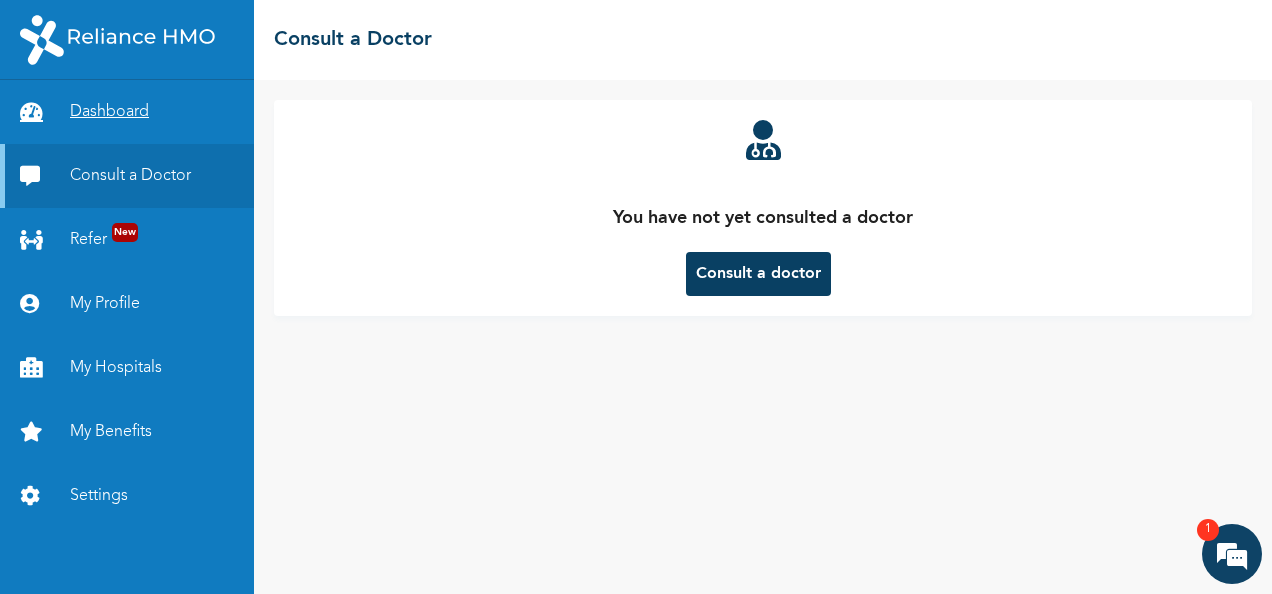 click on "Dashboard" at bounding box center [127, 112] 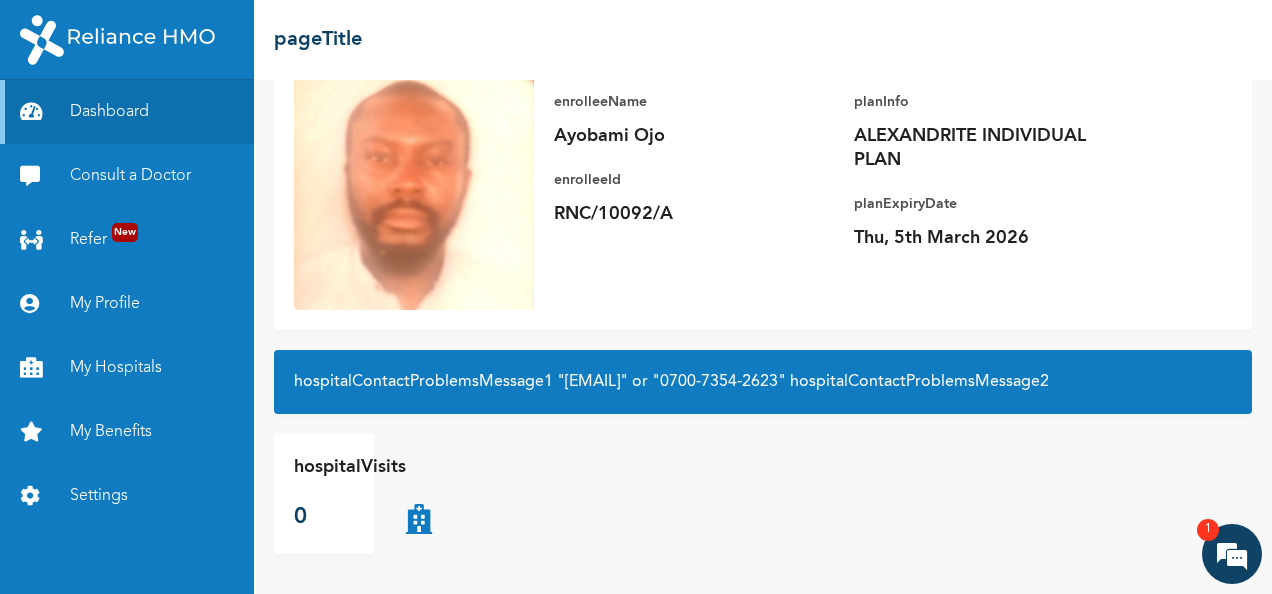 scroll, scrollTop: 0, scrollLeft: 0, axis: both 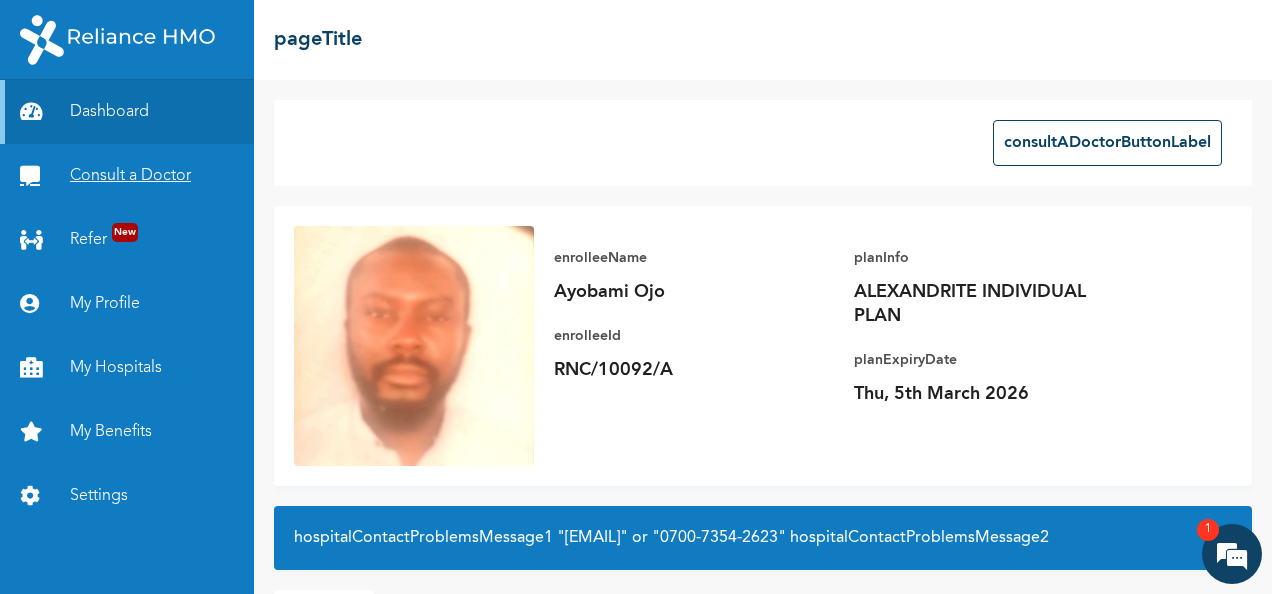 click on "Consult a Doctor" at bounding box center [127, 176] 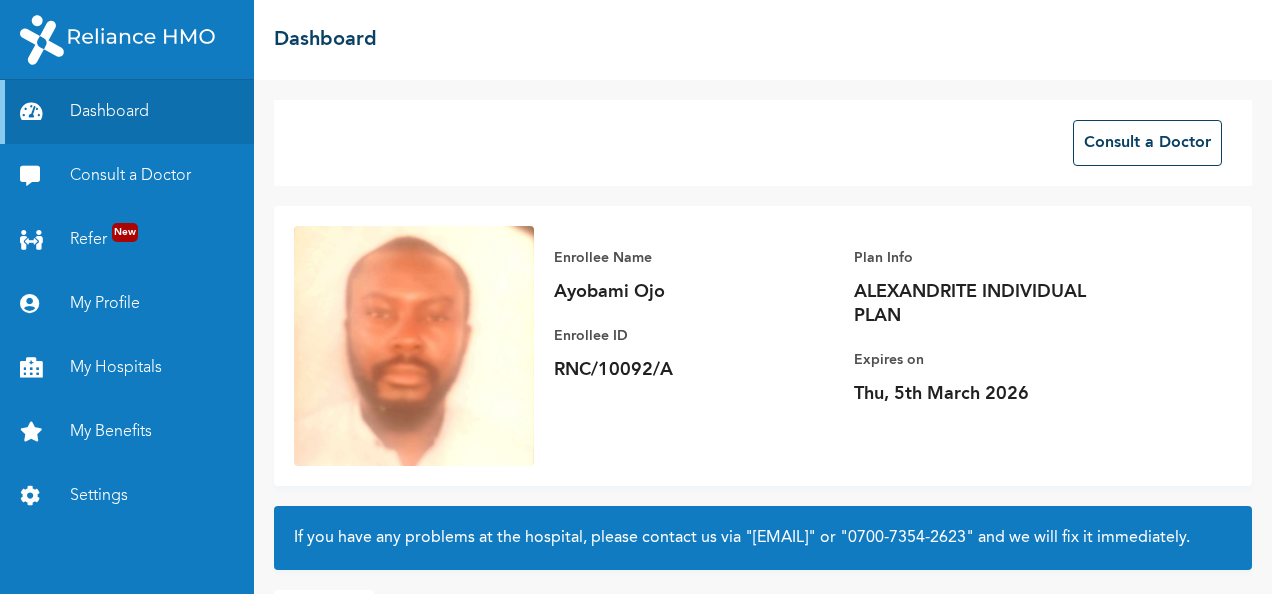 scroll, scrollTop: 0, scrollLeft: 0, axis: both 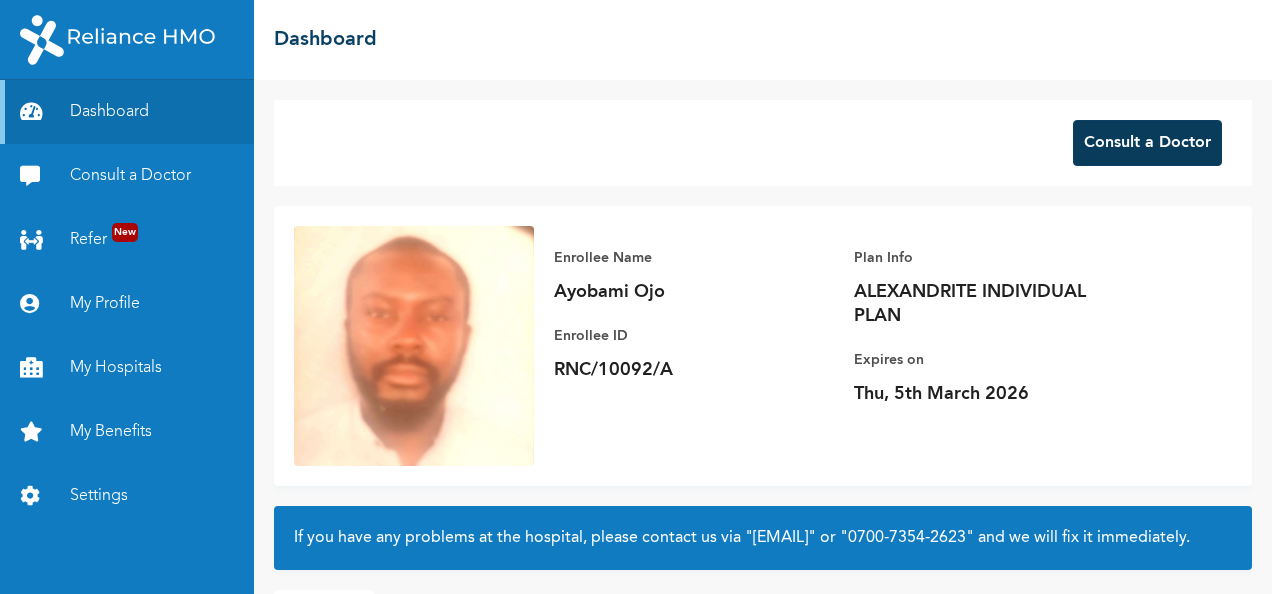drag, startPoint x: 1122, startPoint y: 163, endPoint x: 1154, endPoint y: 155, distance: 32.984844 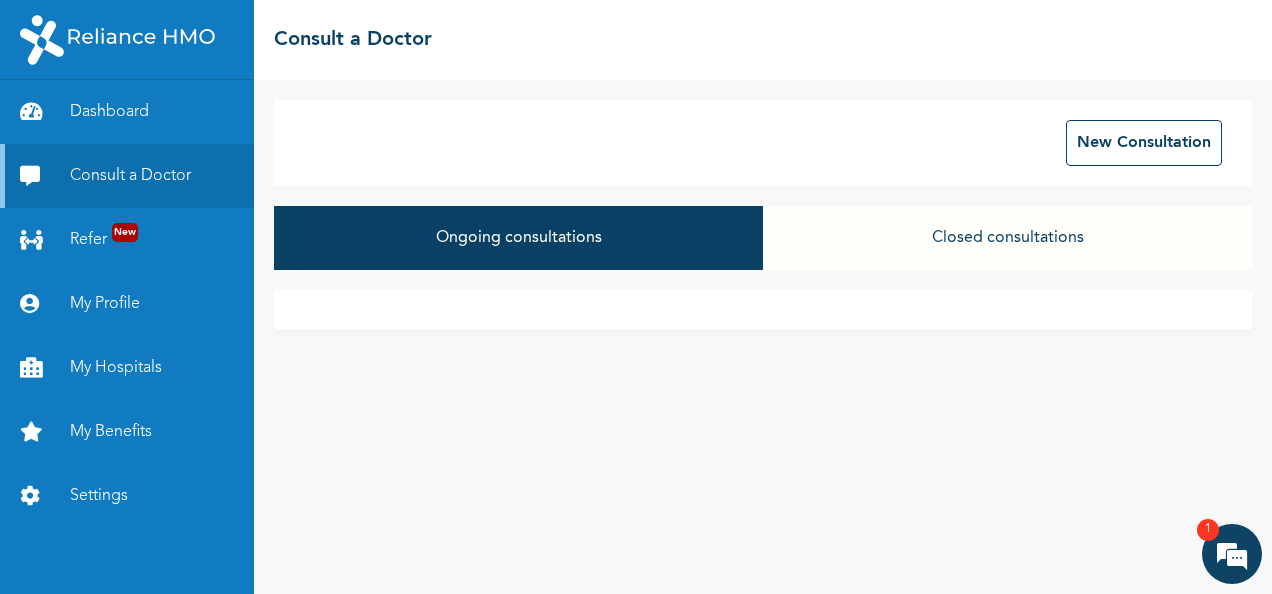 click on "Closed consultations" at bounding box center [1007, 238] 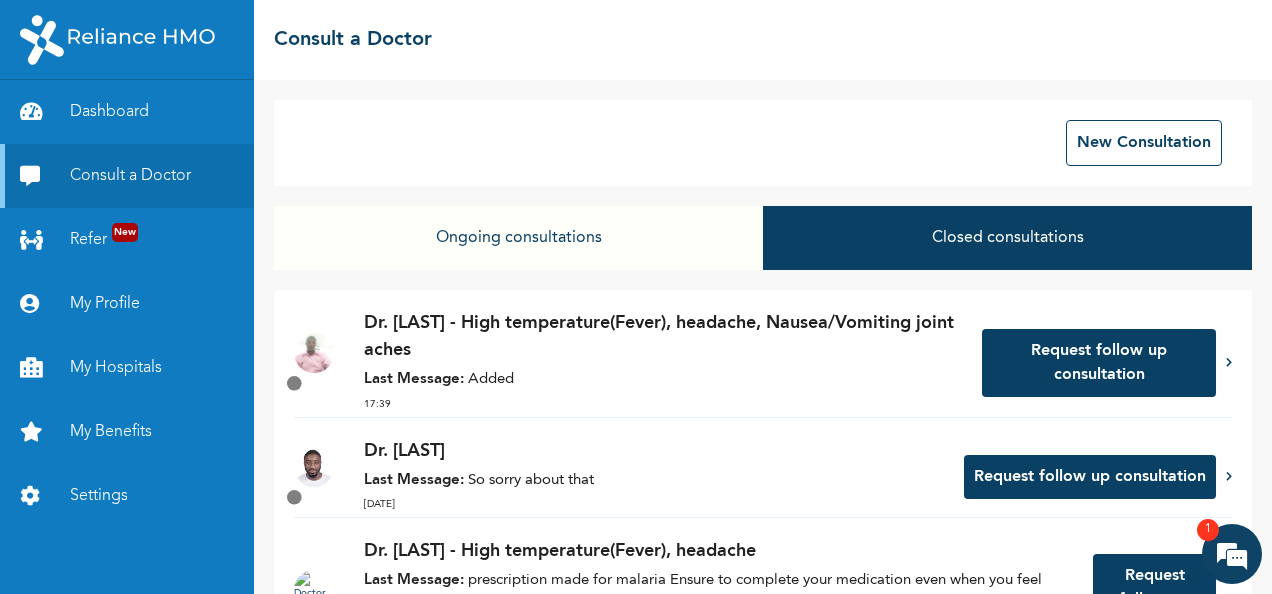 click on "Dr. Abubakar - High temperature(Fever), headache, Nausea/Vomiting joint aches" at bounding box center (663, 337) 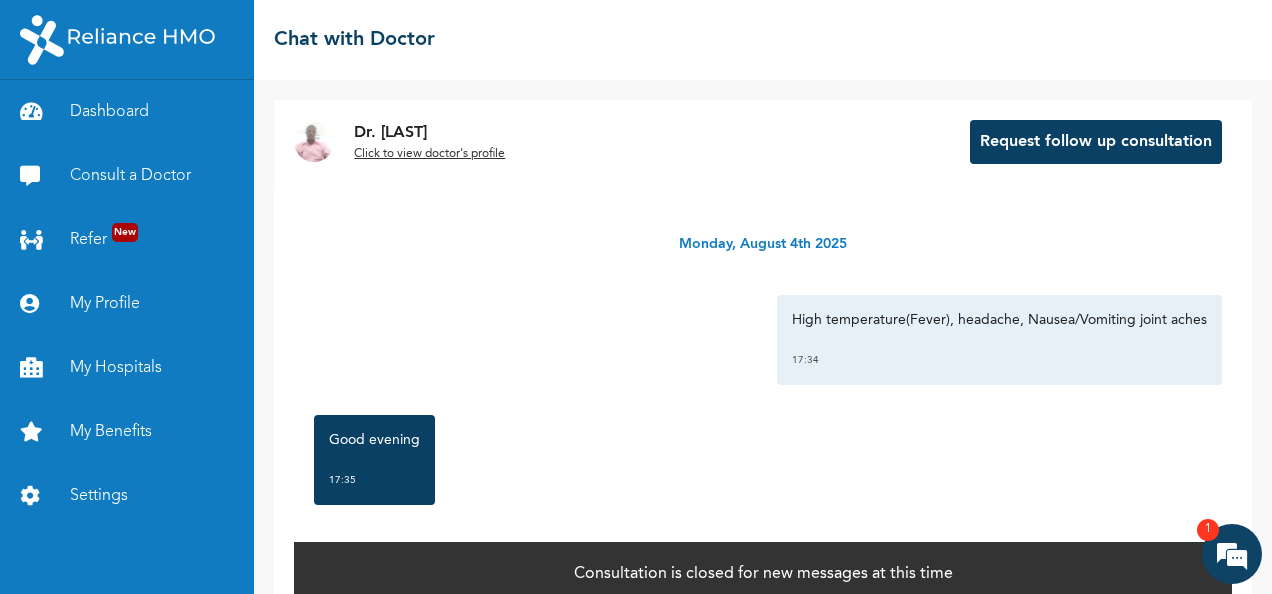 scroll, scrollTop: 32, scrollLeft: 0, axis: vertical 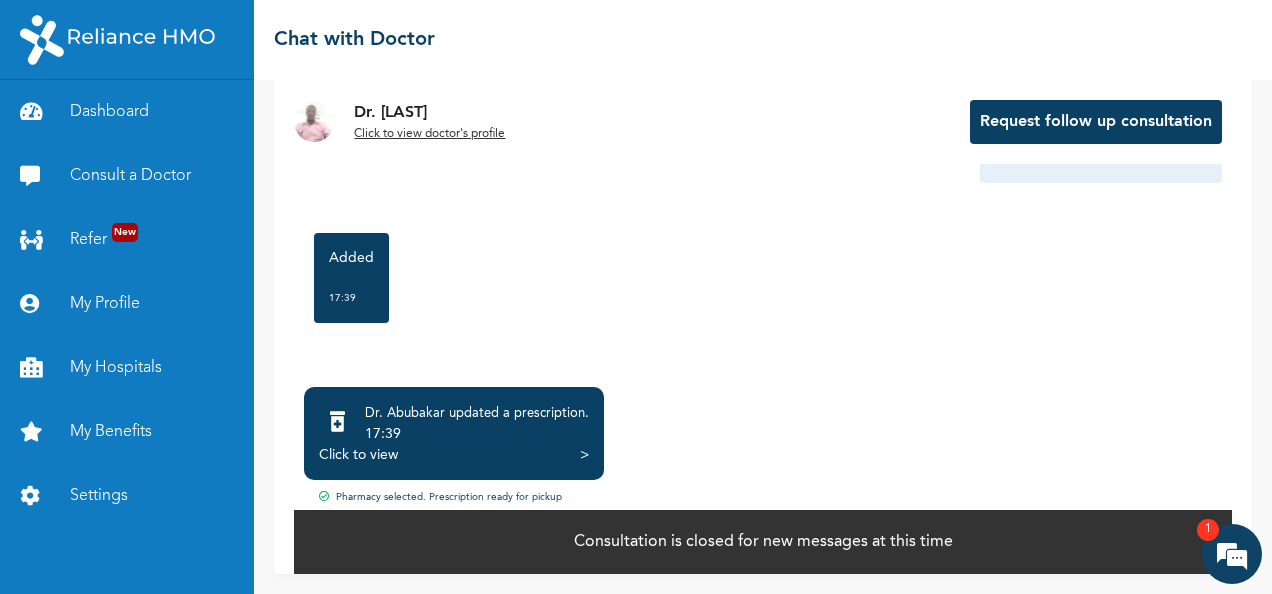 click on "Dr. Abubakar updated a prescription ." at bounding box center [477, 414] 